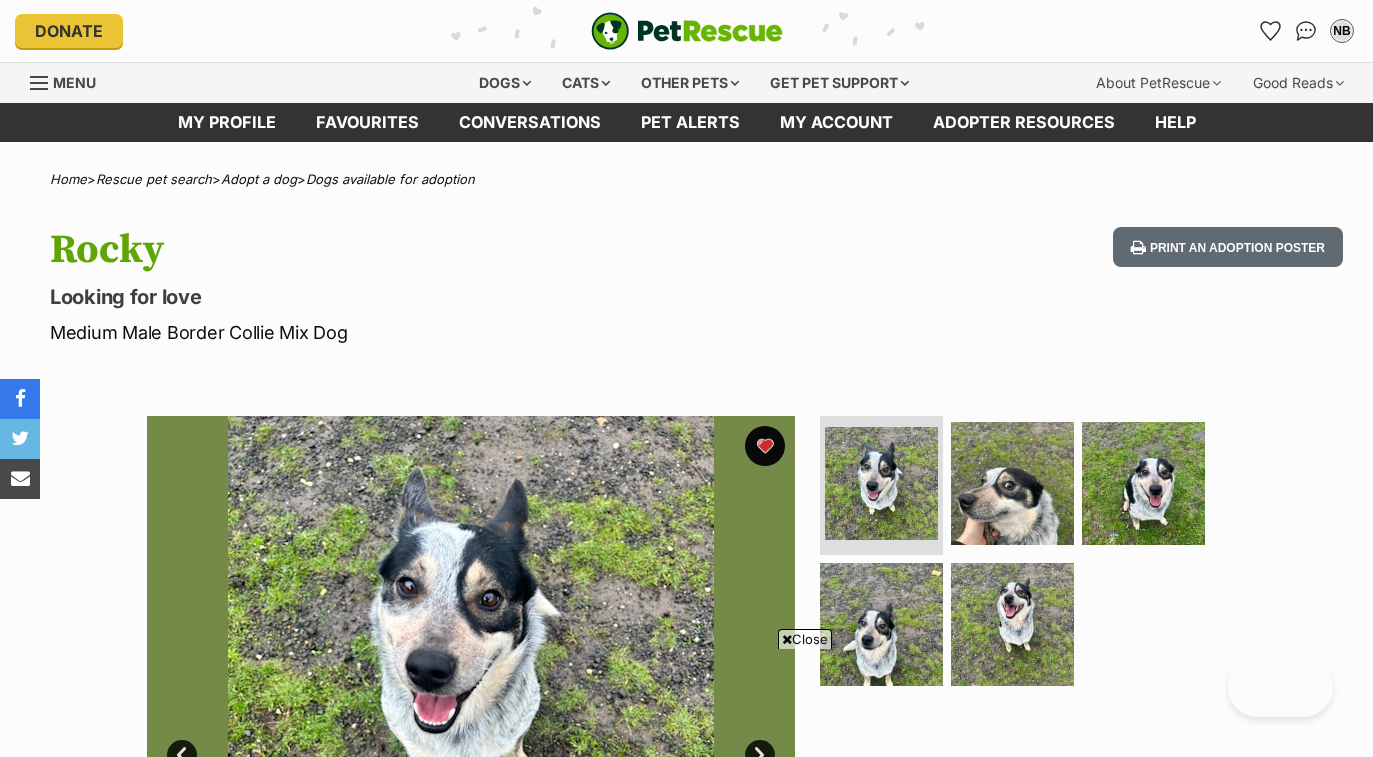 scroll, scrollTop: 611, scrollLeft: 0, axis: vertical 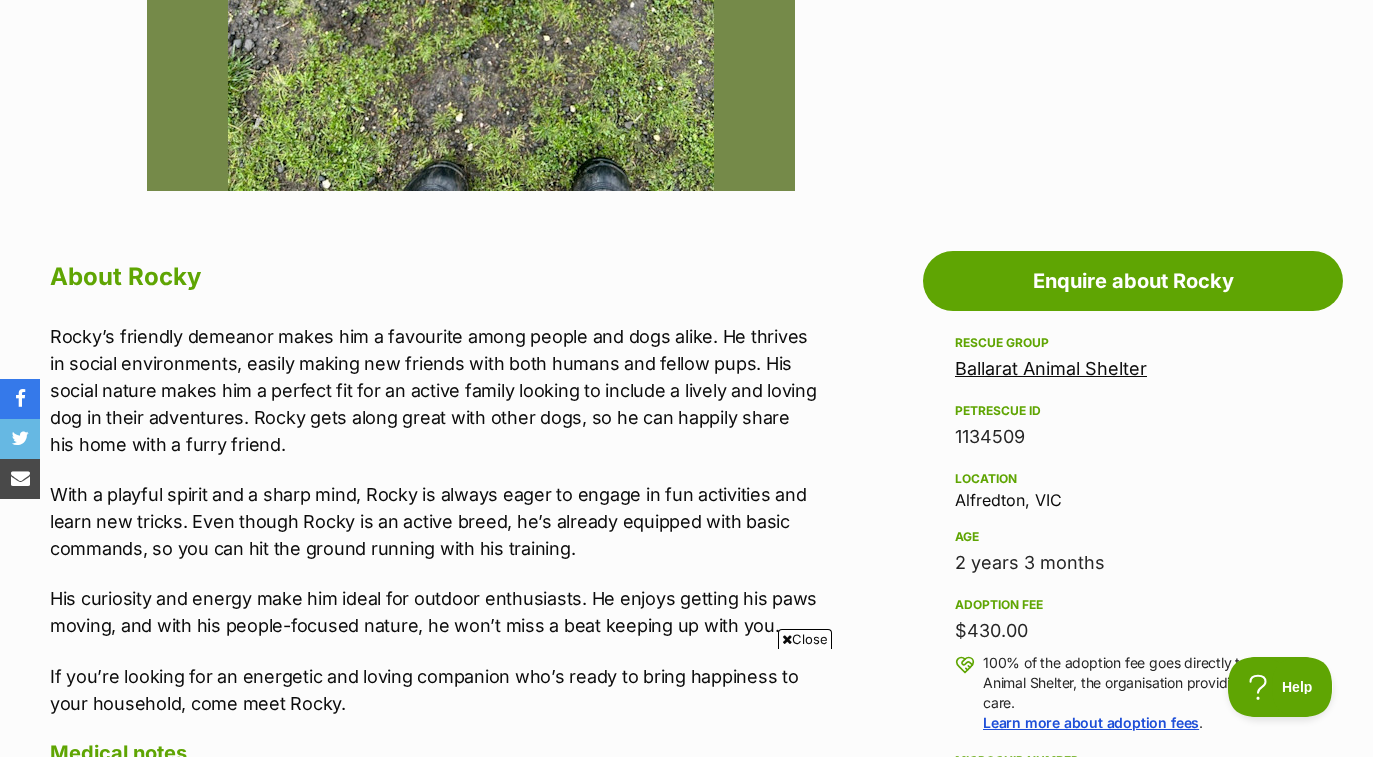 click on "Ballarat Animal Shelter" at bounding box center (1051, 368) 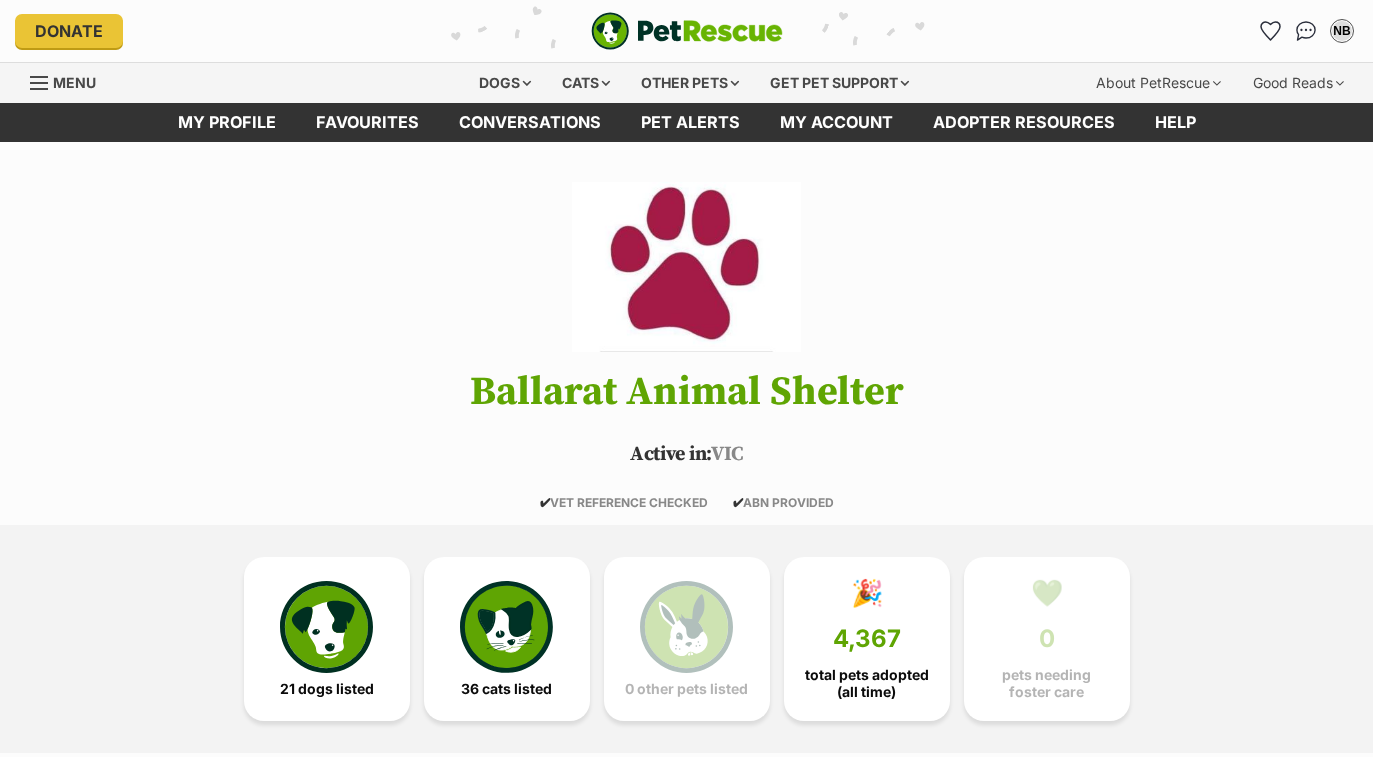 scroll, scrollTop: 0, scrollLeft: 0, axis: both 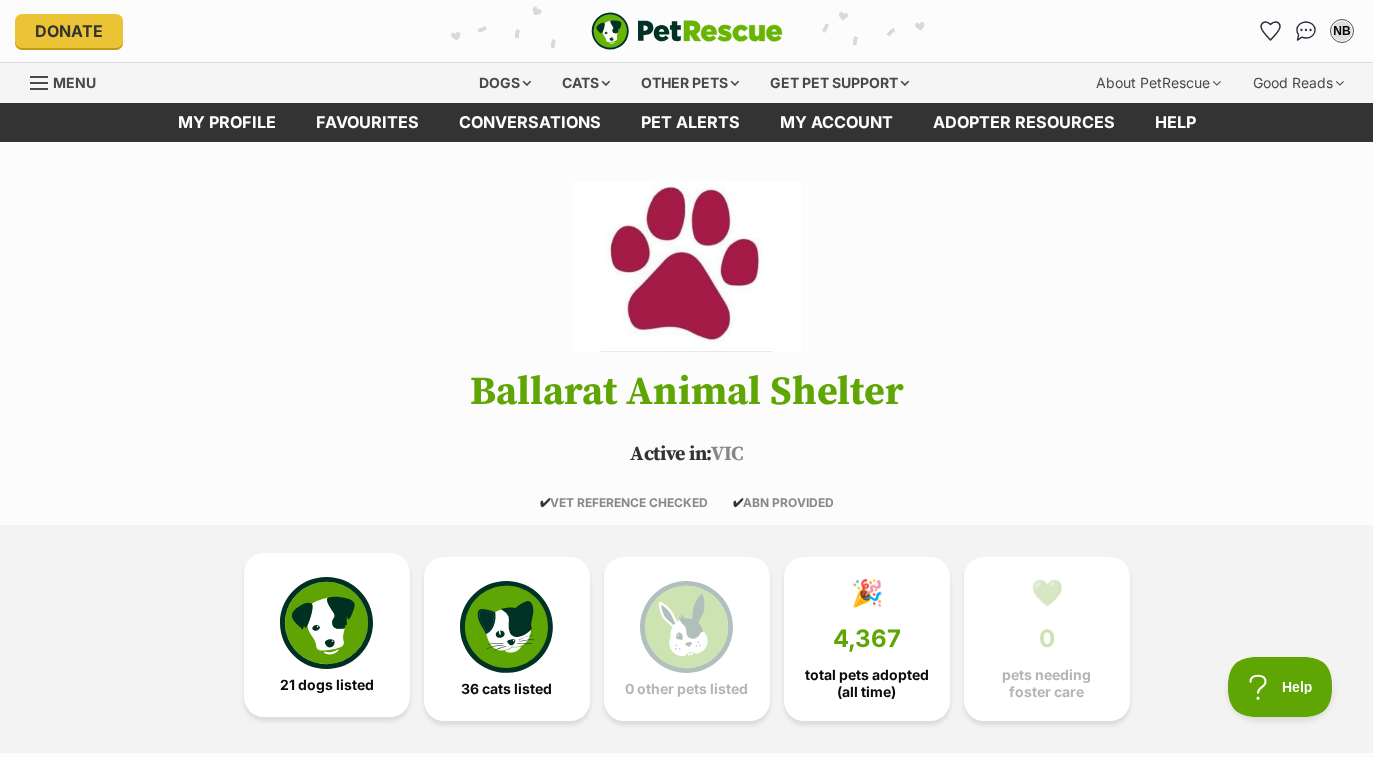 click at bounding box center [326, 623] 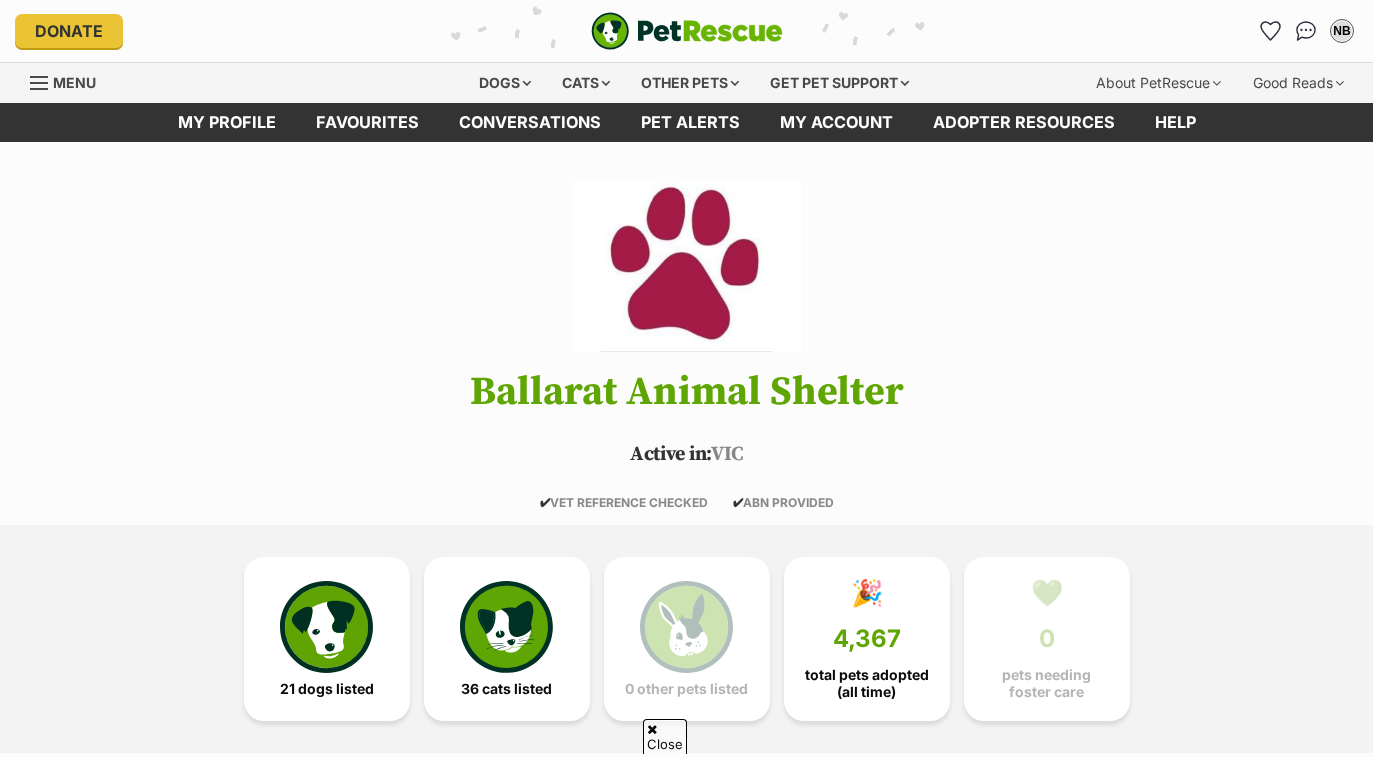 scroll, scrollTop: 1417, scrollLeft: 0, axis: vertical 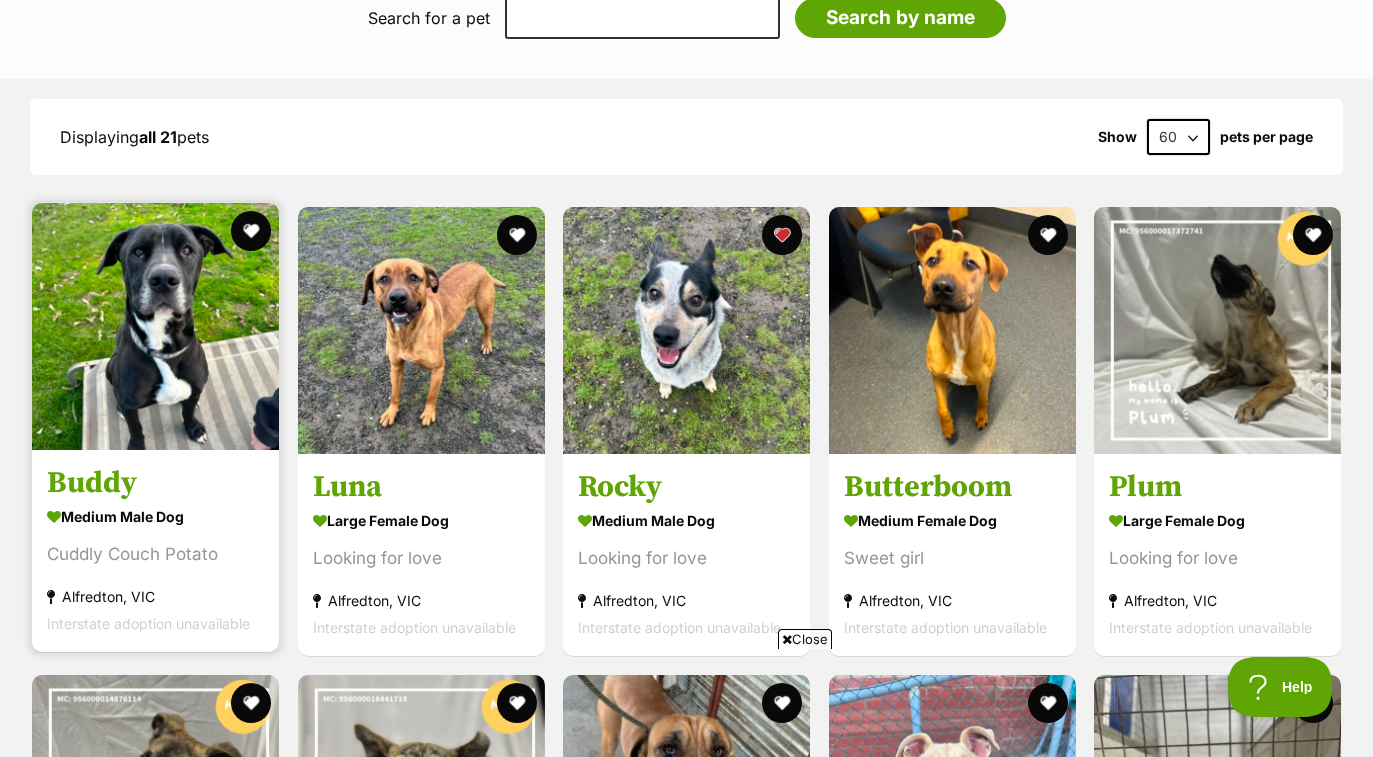 click on "Buddy" at bounding box center (155, 483) 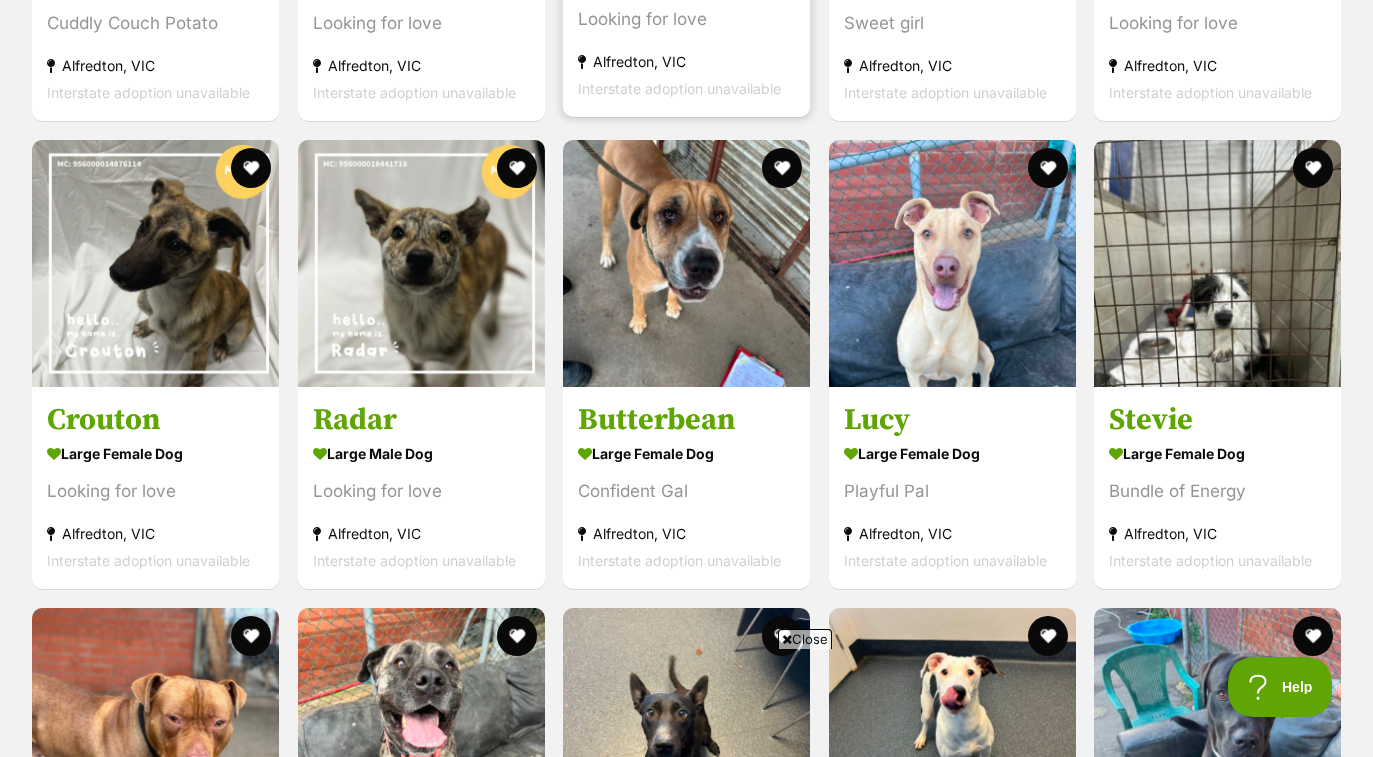 scroll, scrollTop: 2341, scrollLeft: 0, axis: vertical 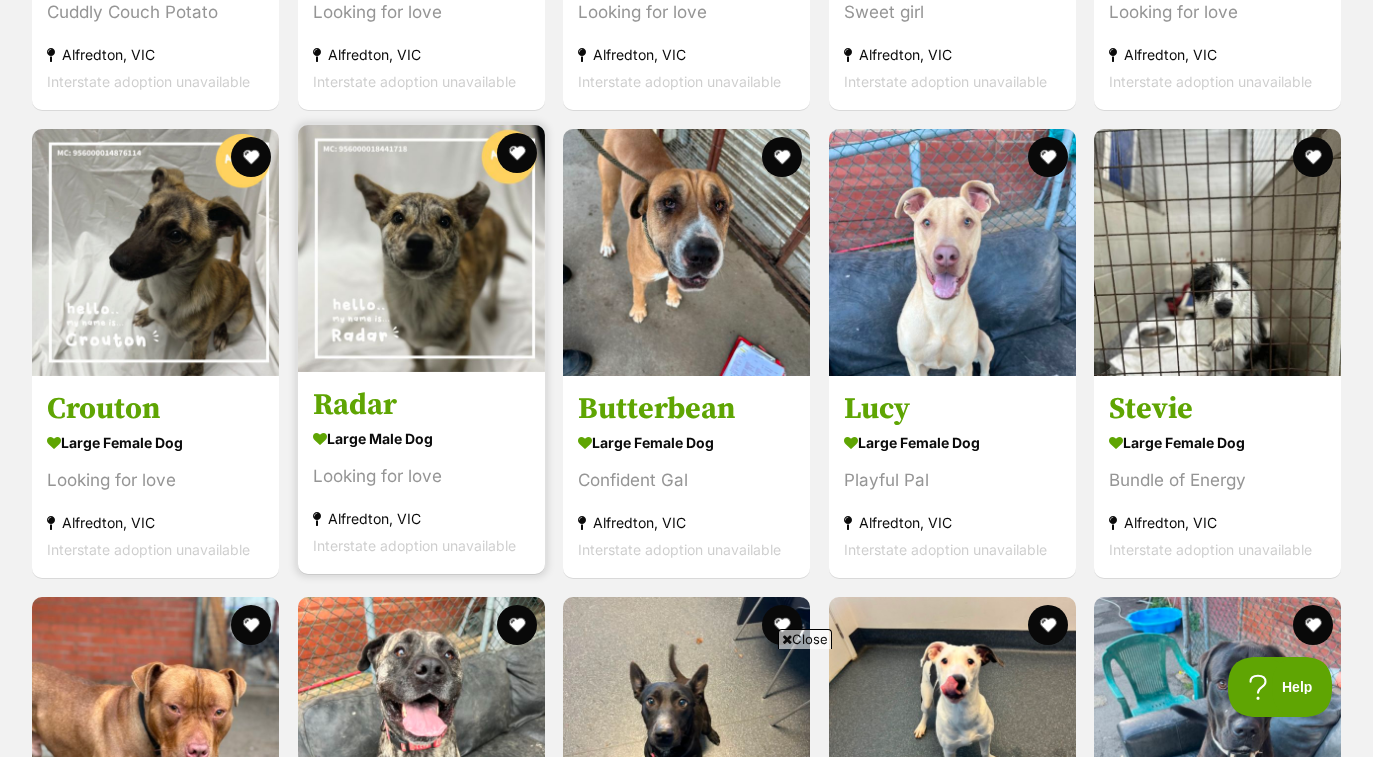 click at bounding box center [421, 248] 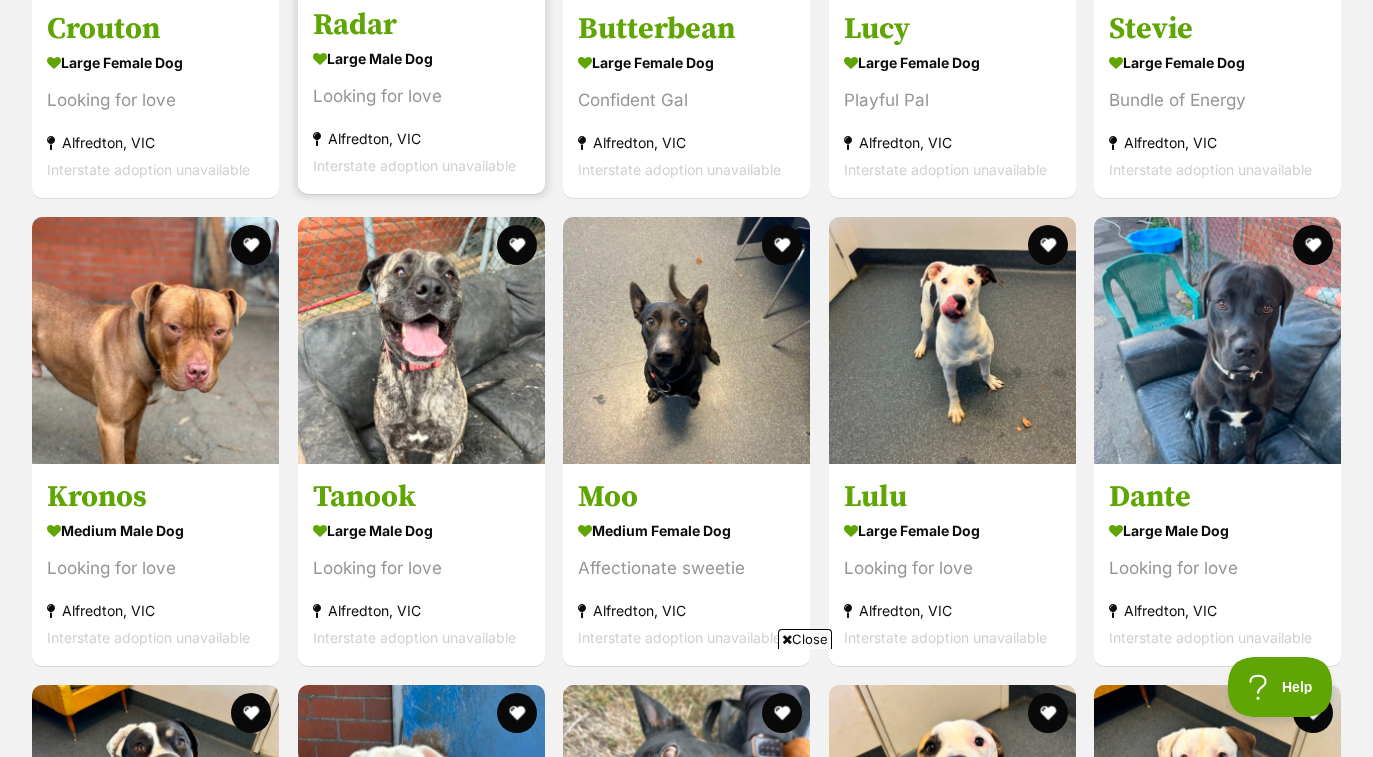 scroll, scrollTop: 2716, scrollLeft: 0, axis: vertical 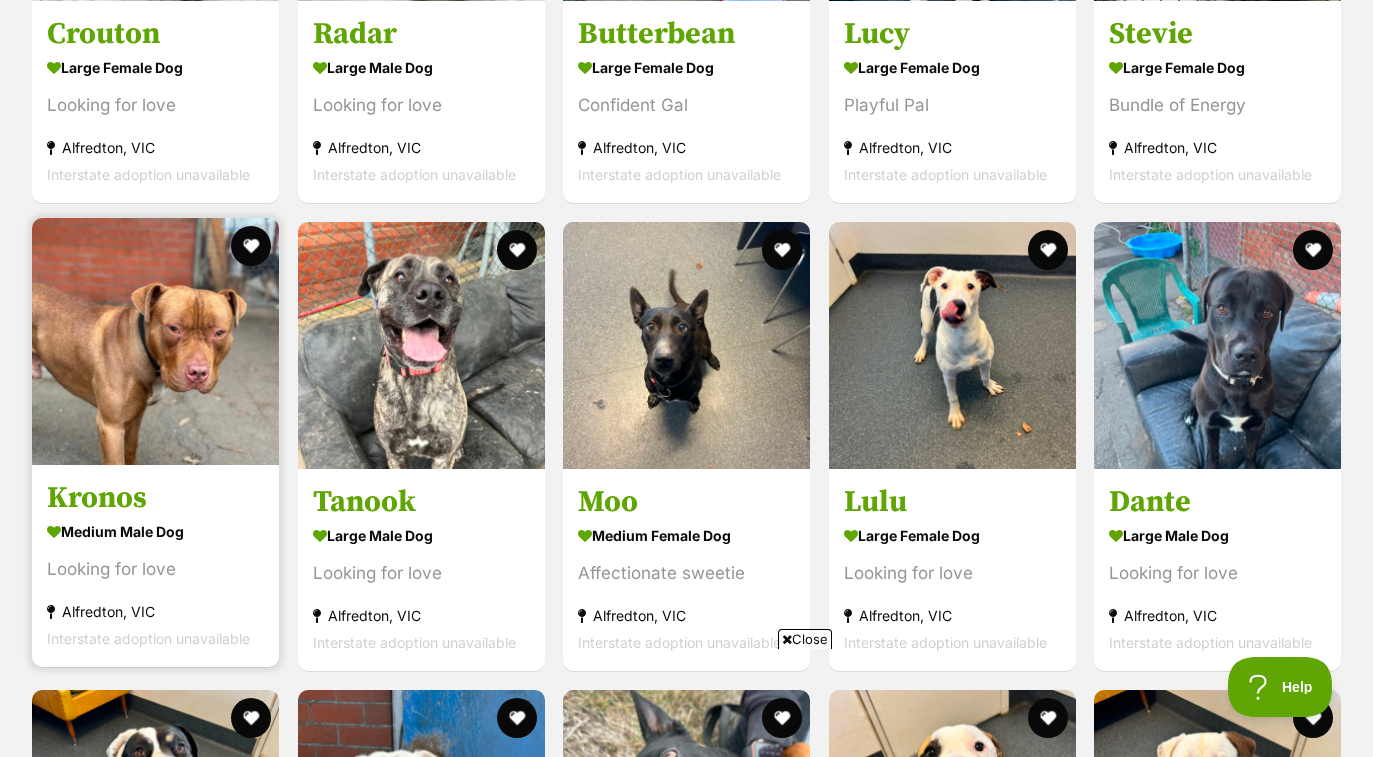 click at bounding box center (155, 341) 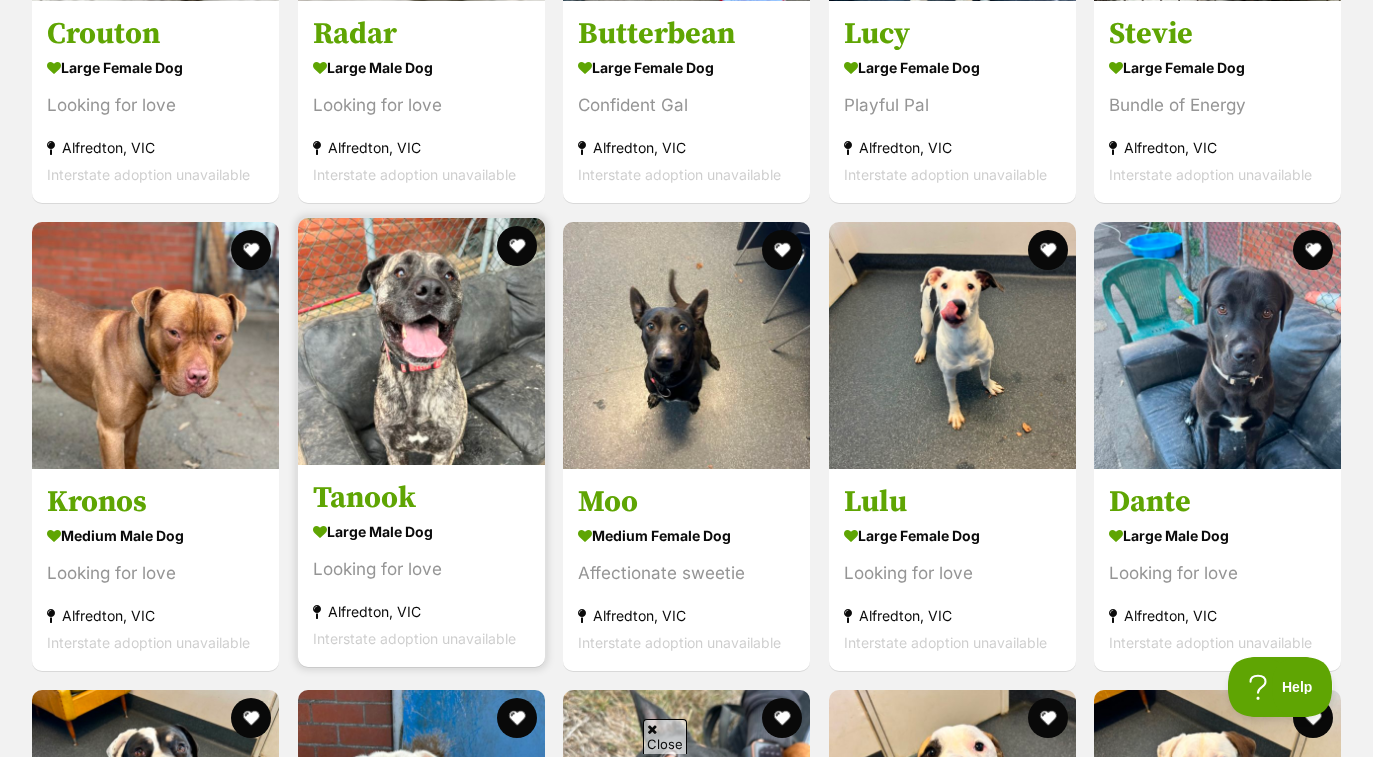 click at bounding box center [421, 341] 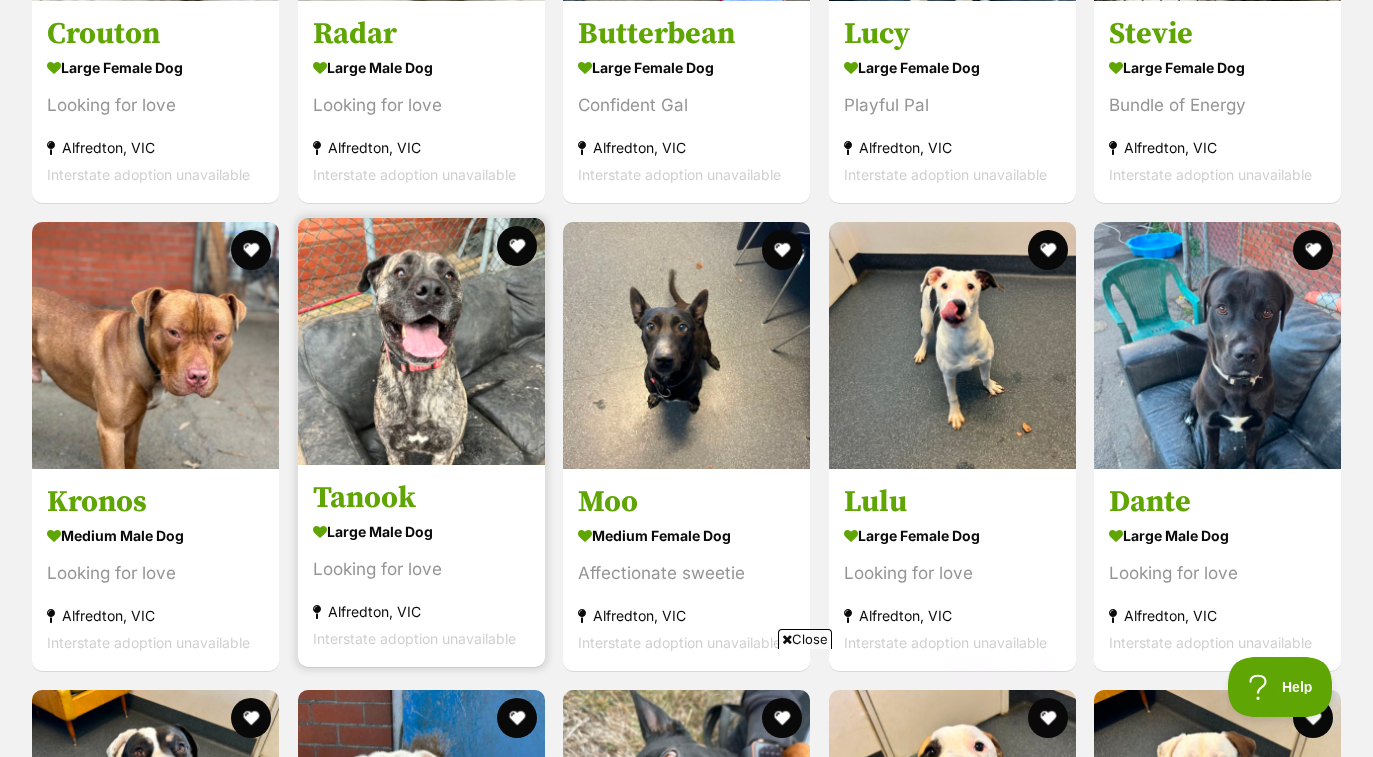 scroll, scrollTop: 0, scrollLeft: 0, axis: both 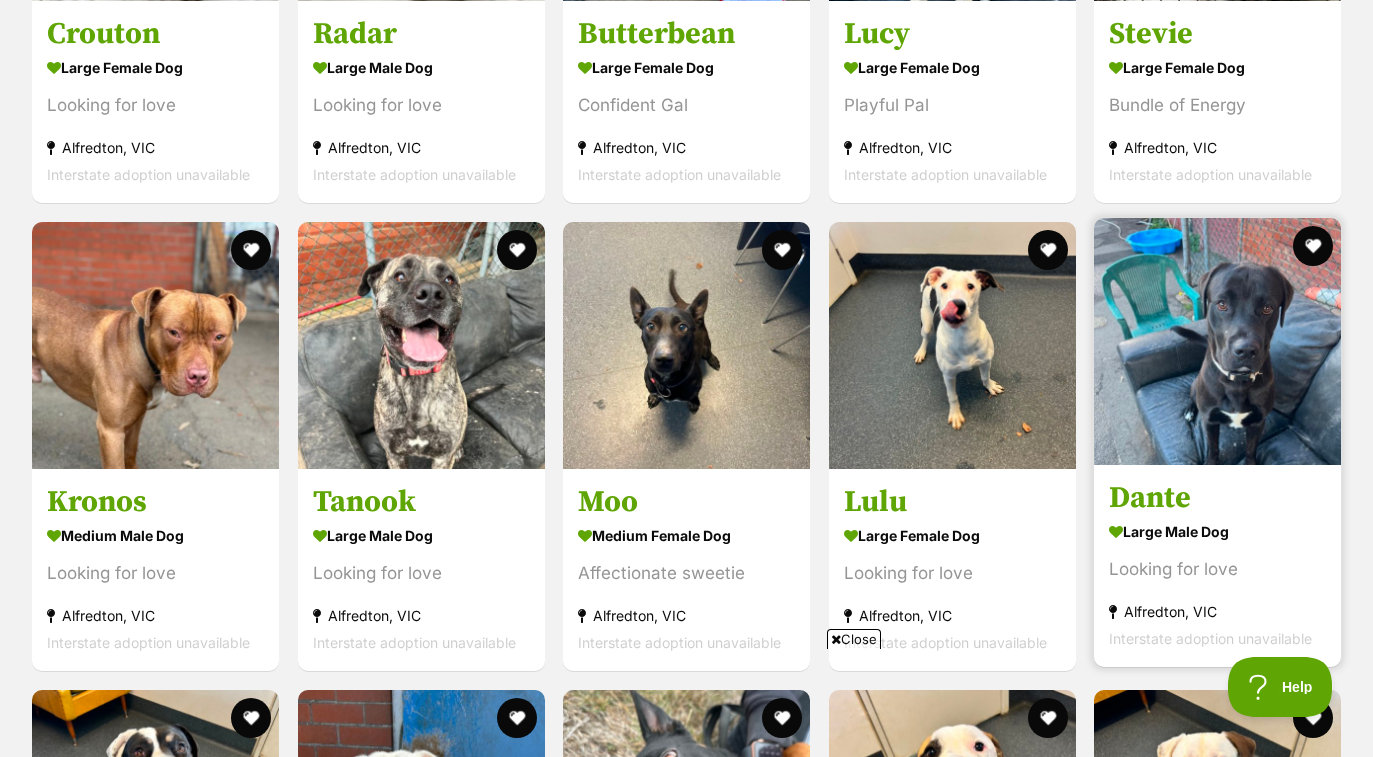 click at bounding box center [1217, 341] 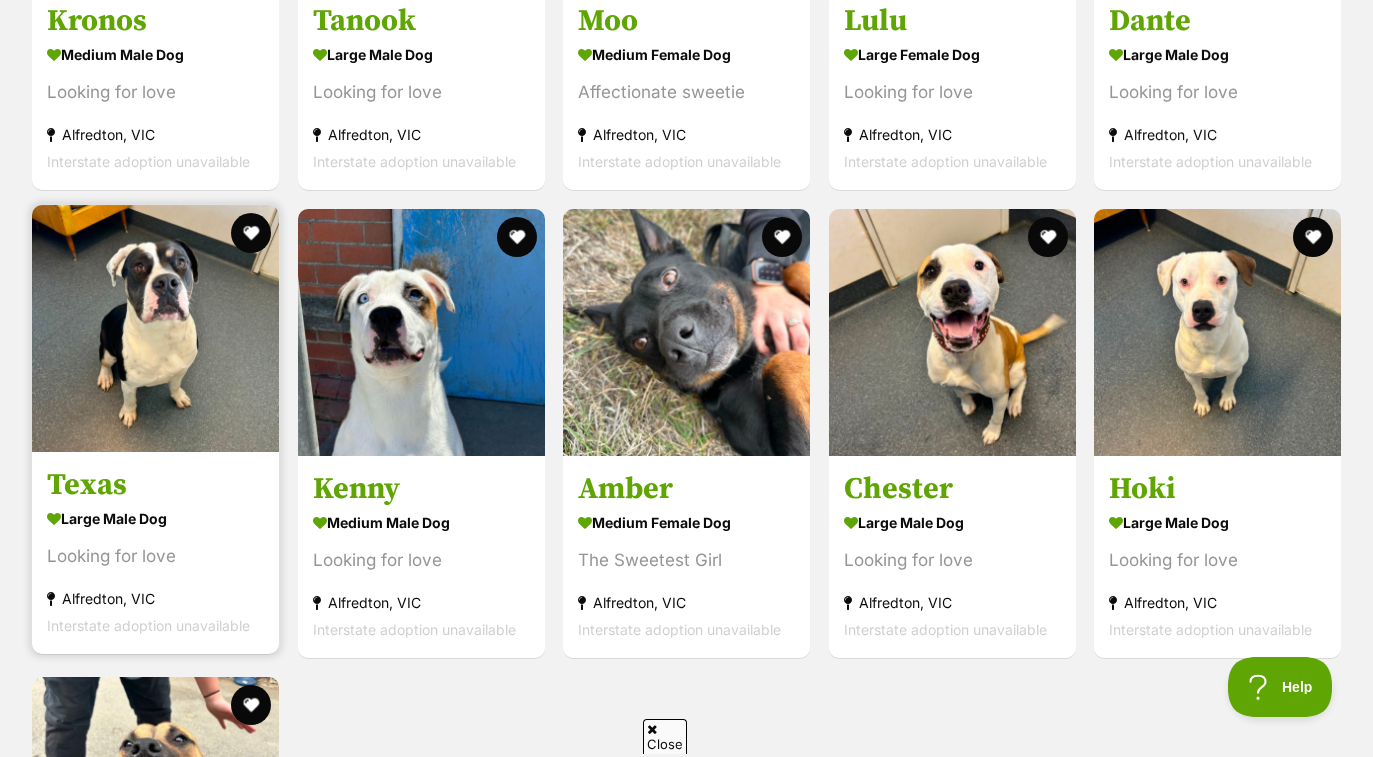 scroll, scrollTop: 0, scrollLeft: 0, axis: both 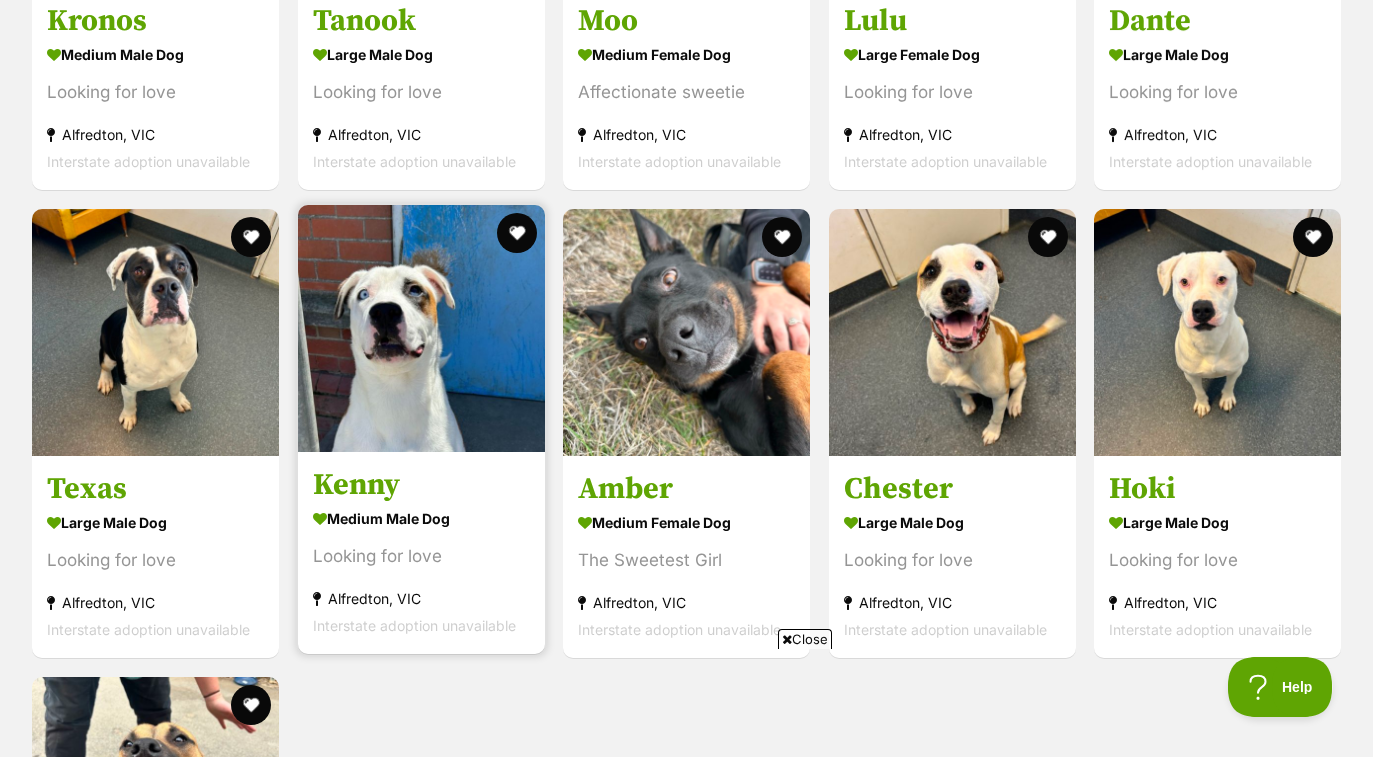 click at bounding box center [421, 328] 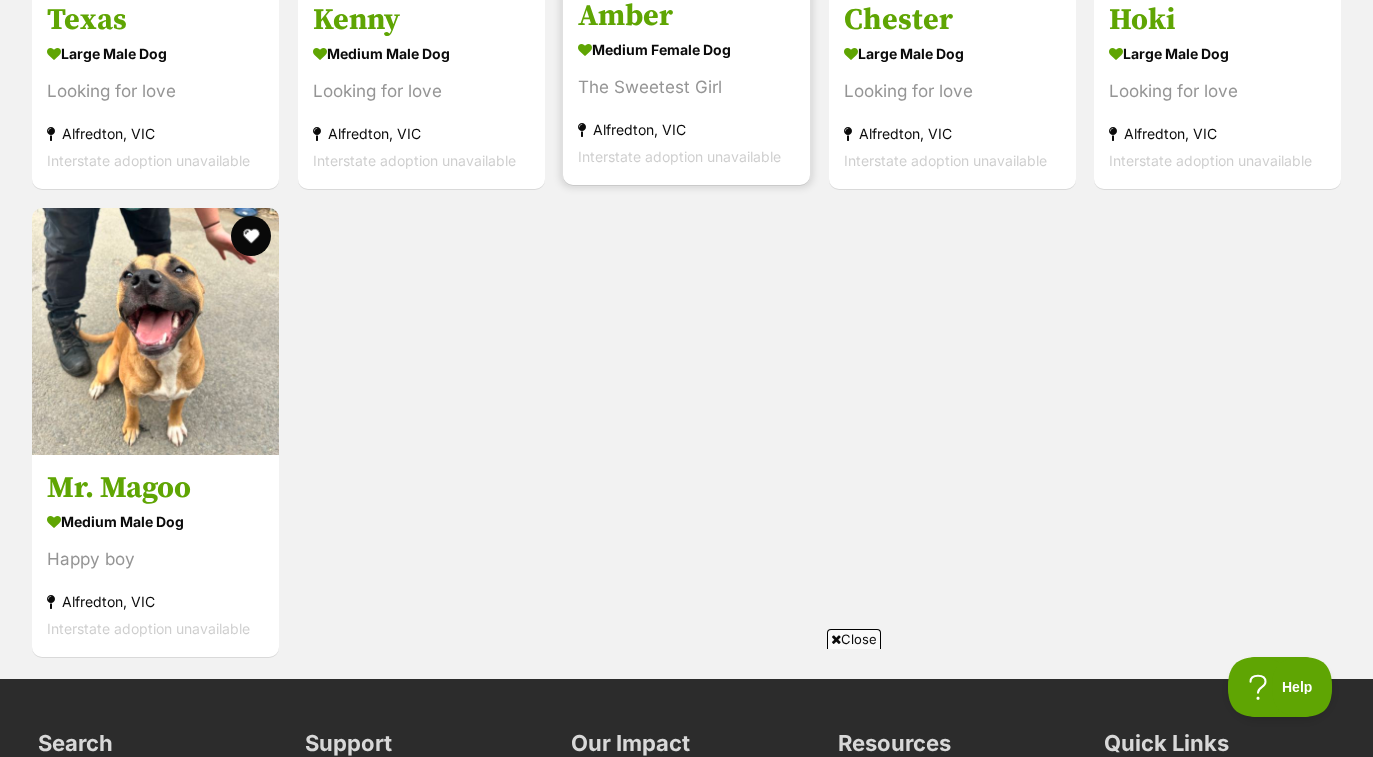 scroll, scrollTop: 3680, scrollLeft: 0, axis: vertical 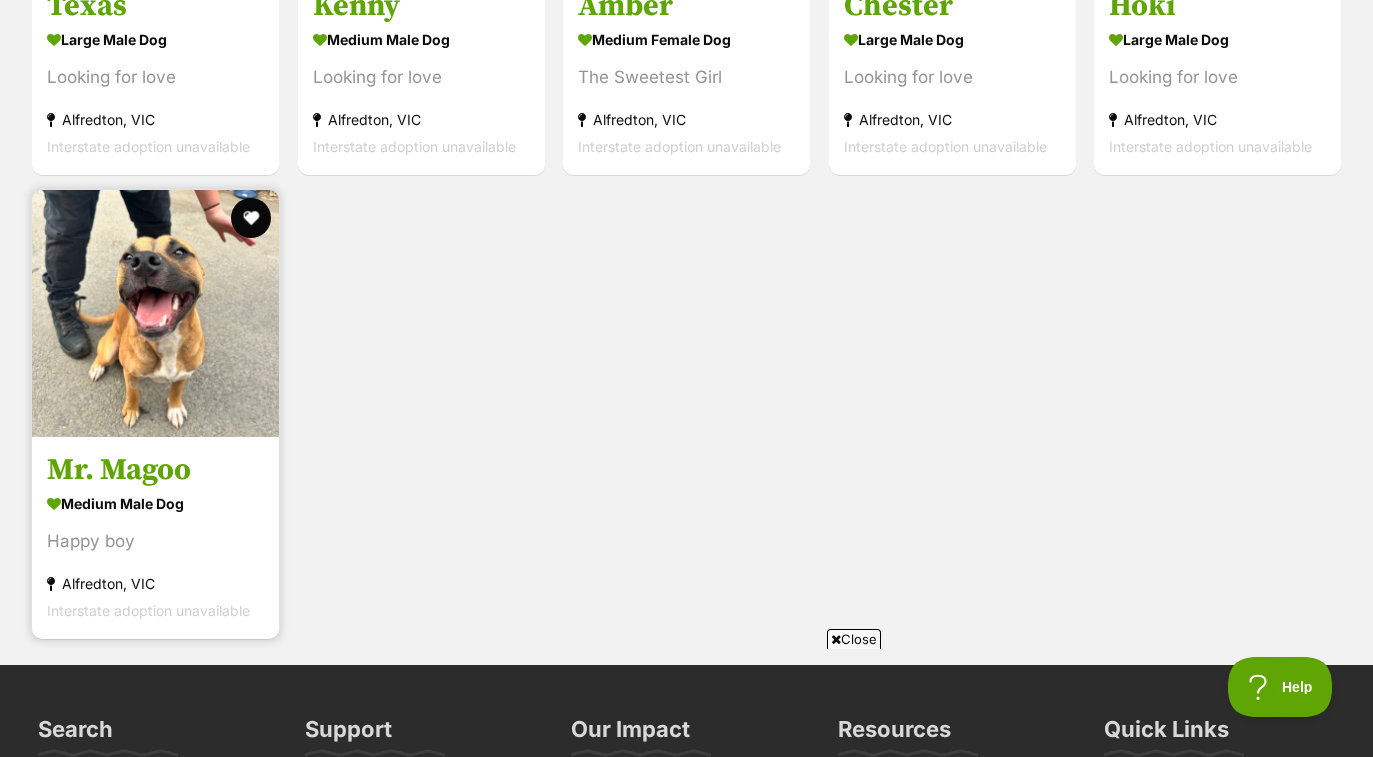 click at bounding box center [155, 313] 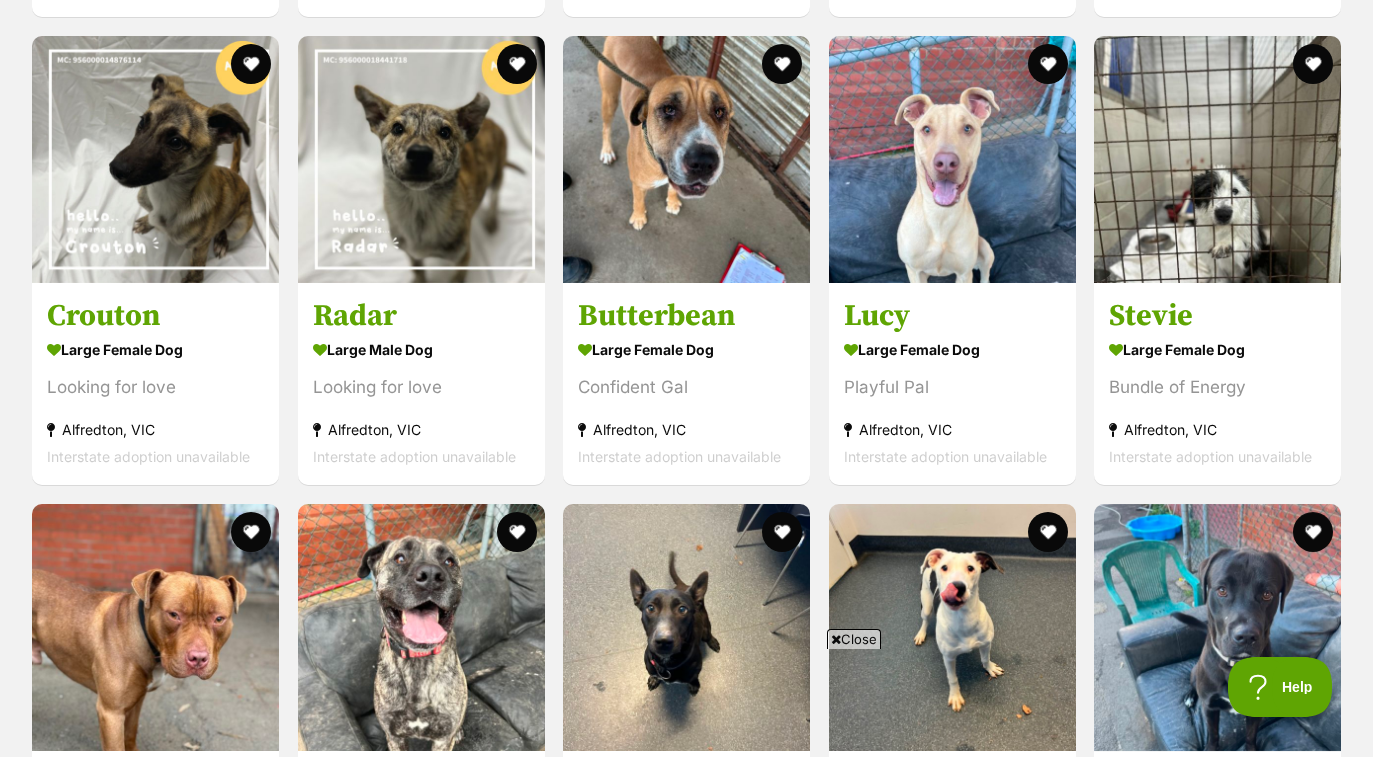 scroll, scrollTop: 2428, scrollLeft: 0, axis: vertical 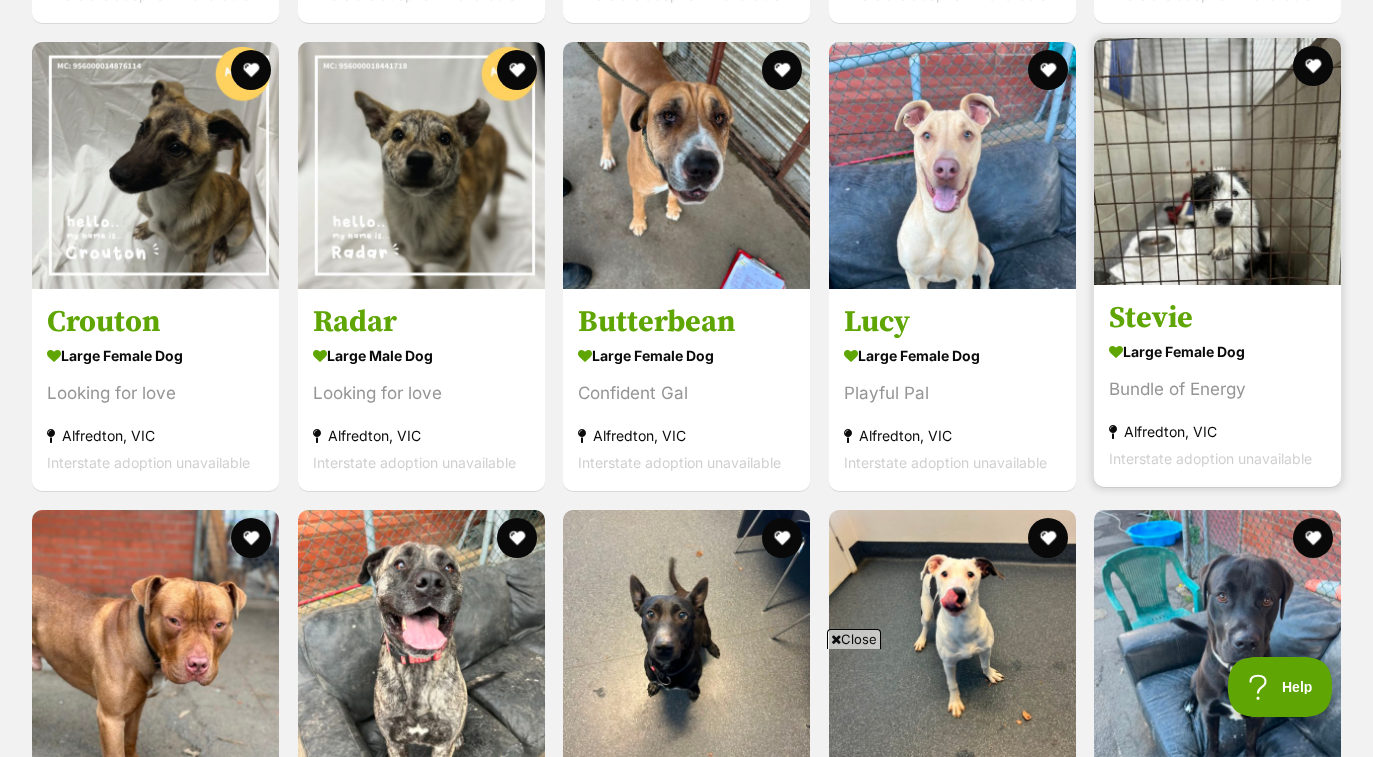 click at bounding box center (1217, 161) 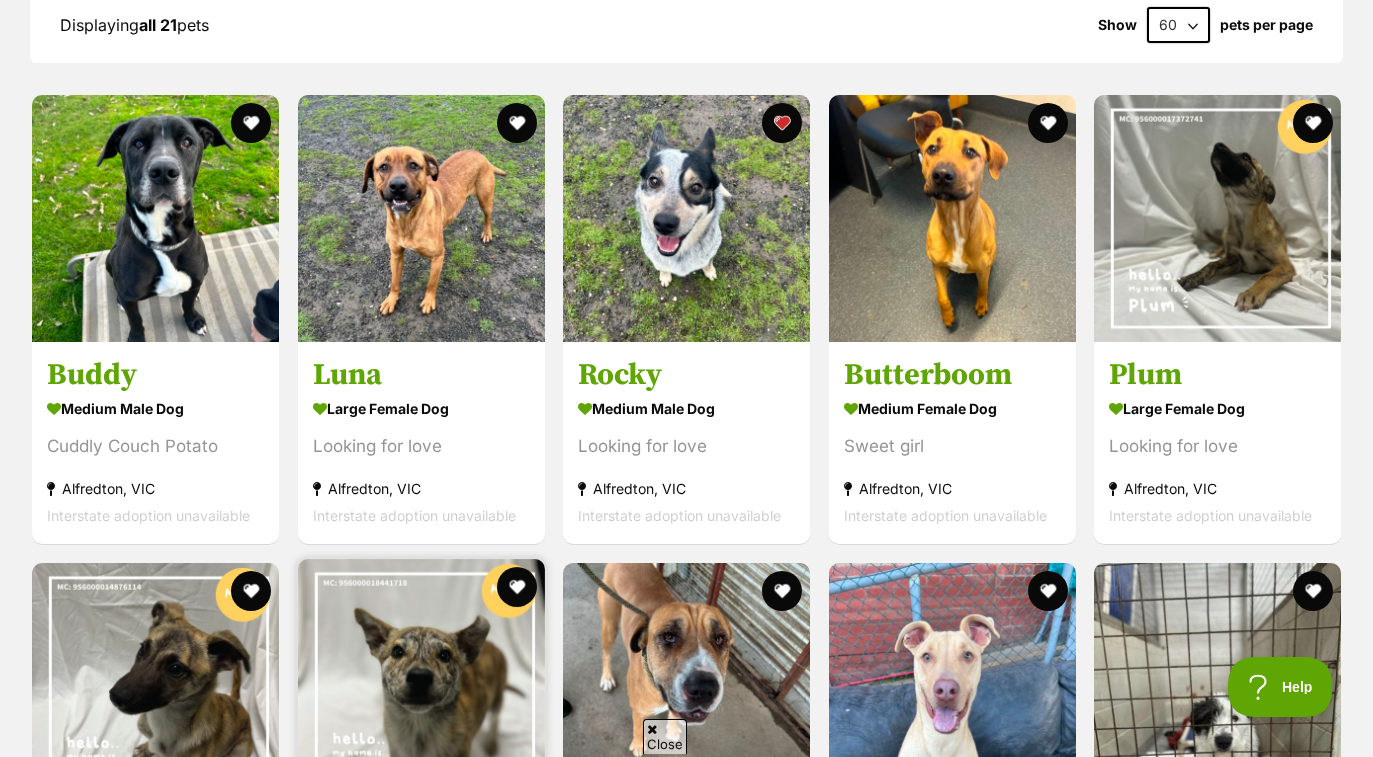 scroll, scrollTop: 0, scrollLeft: 0, axis: both 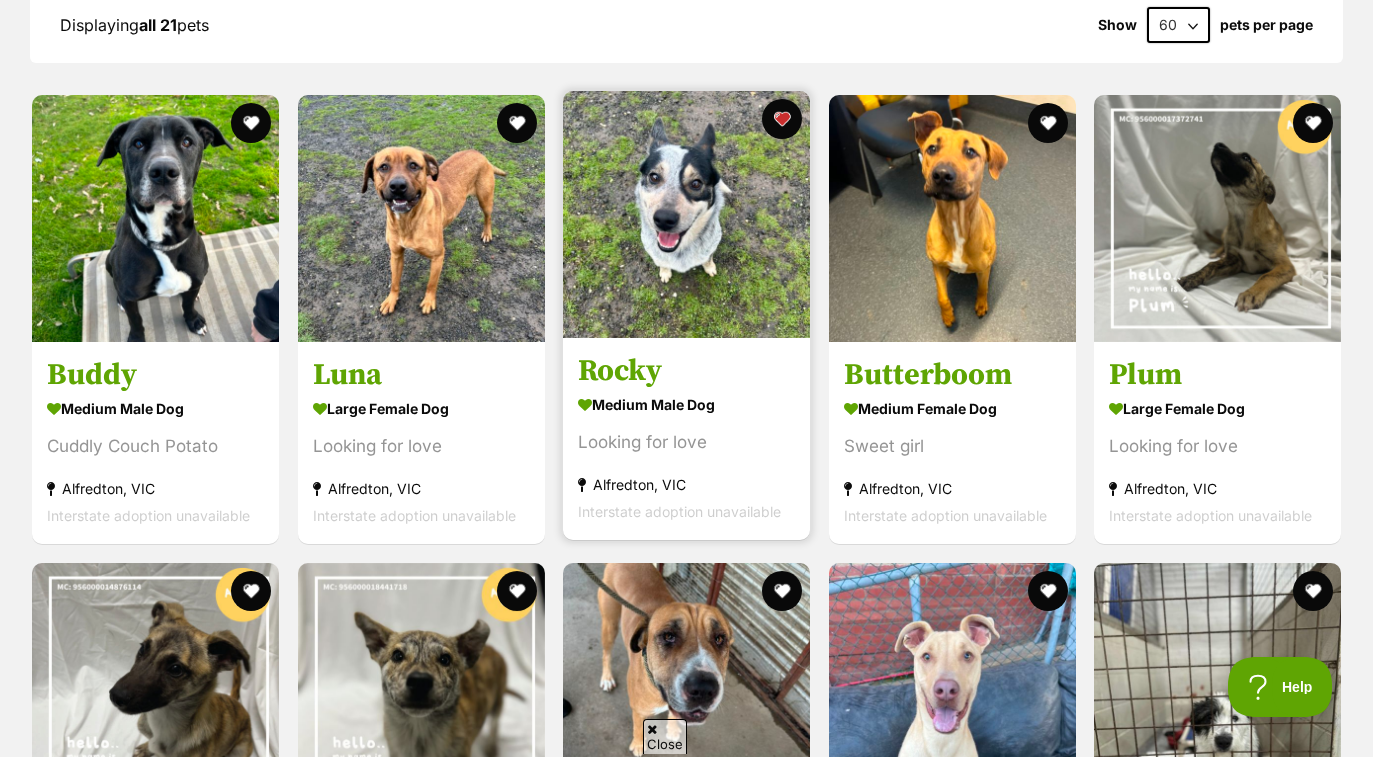click at bounding box center [686, 214] 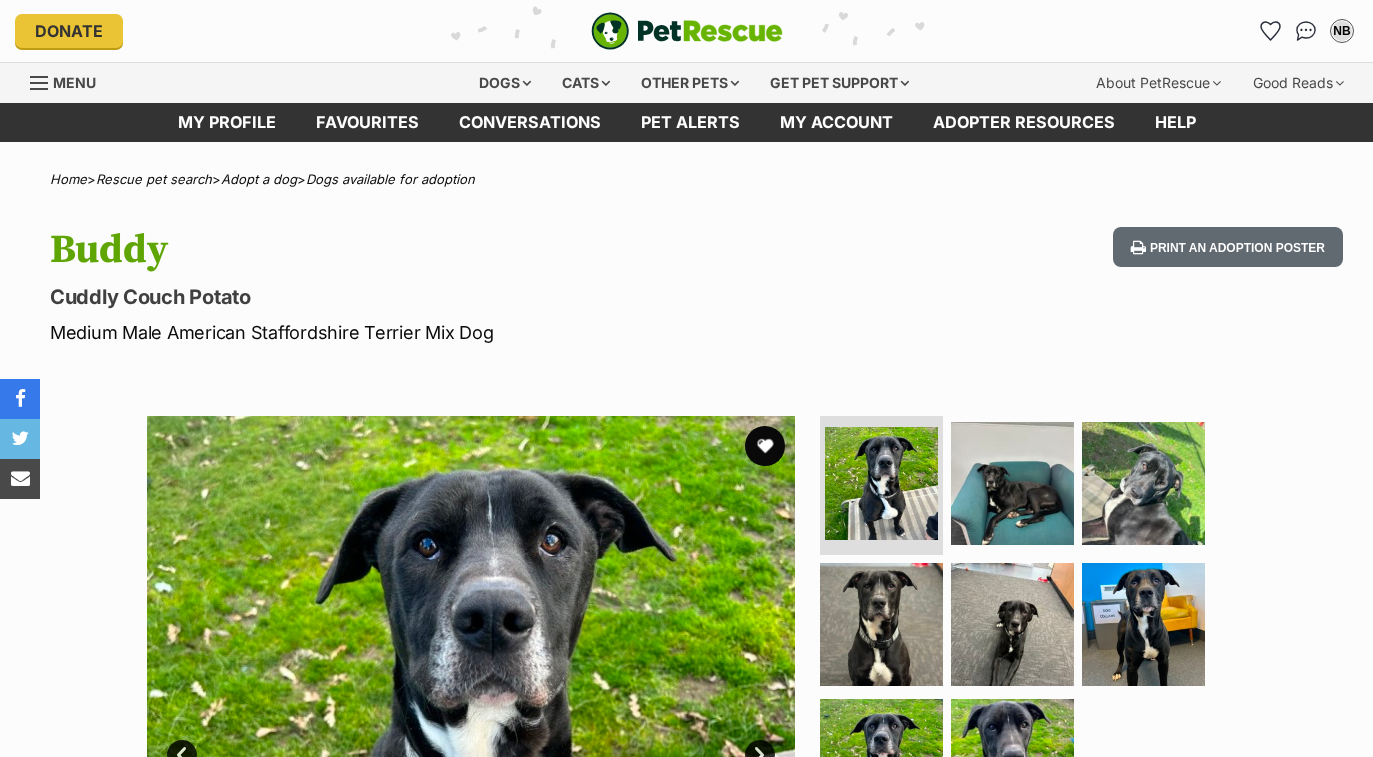 scroll, scrollTop: 0, scrollLeft: 0, axis: both 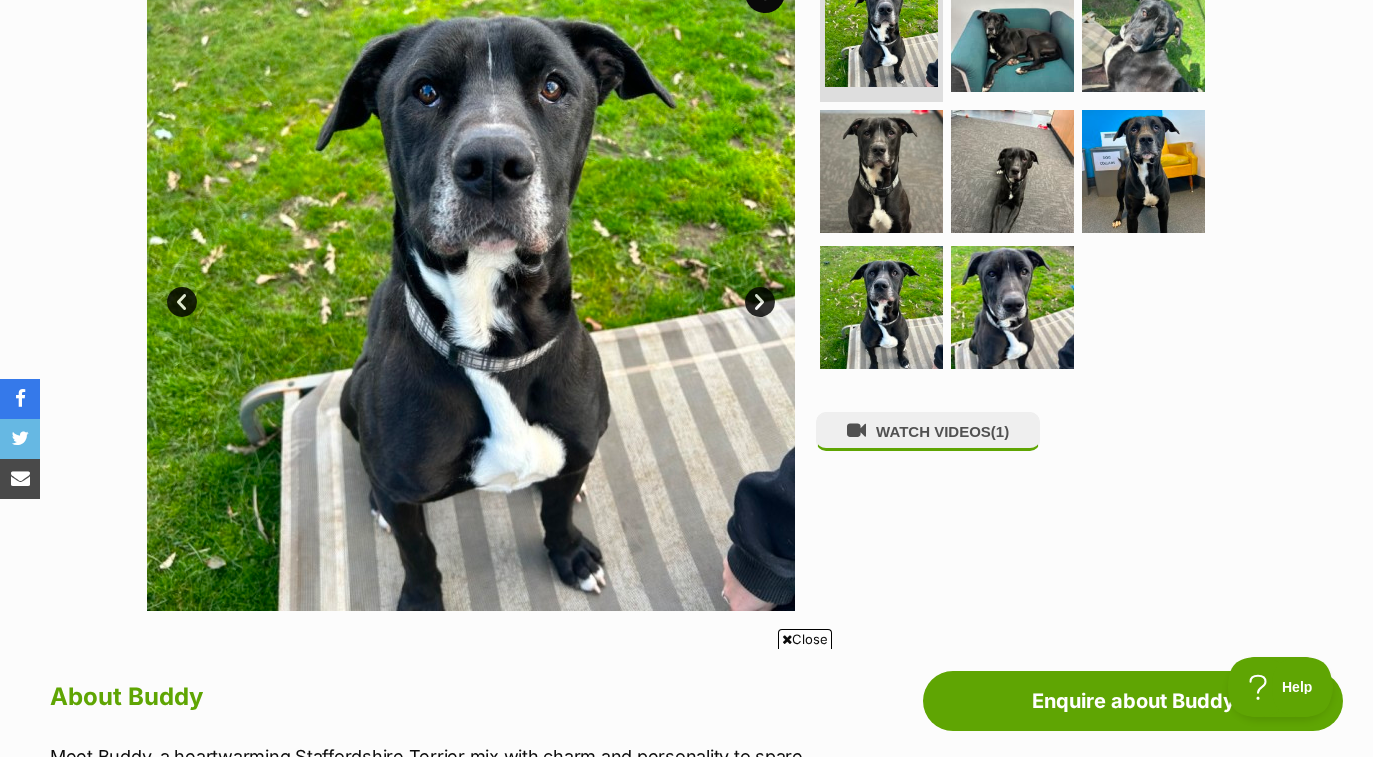 click on "Next" at bounding box center (760, 302) 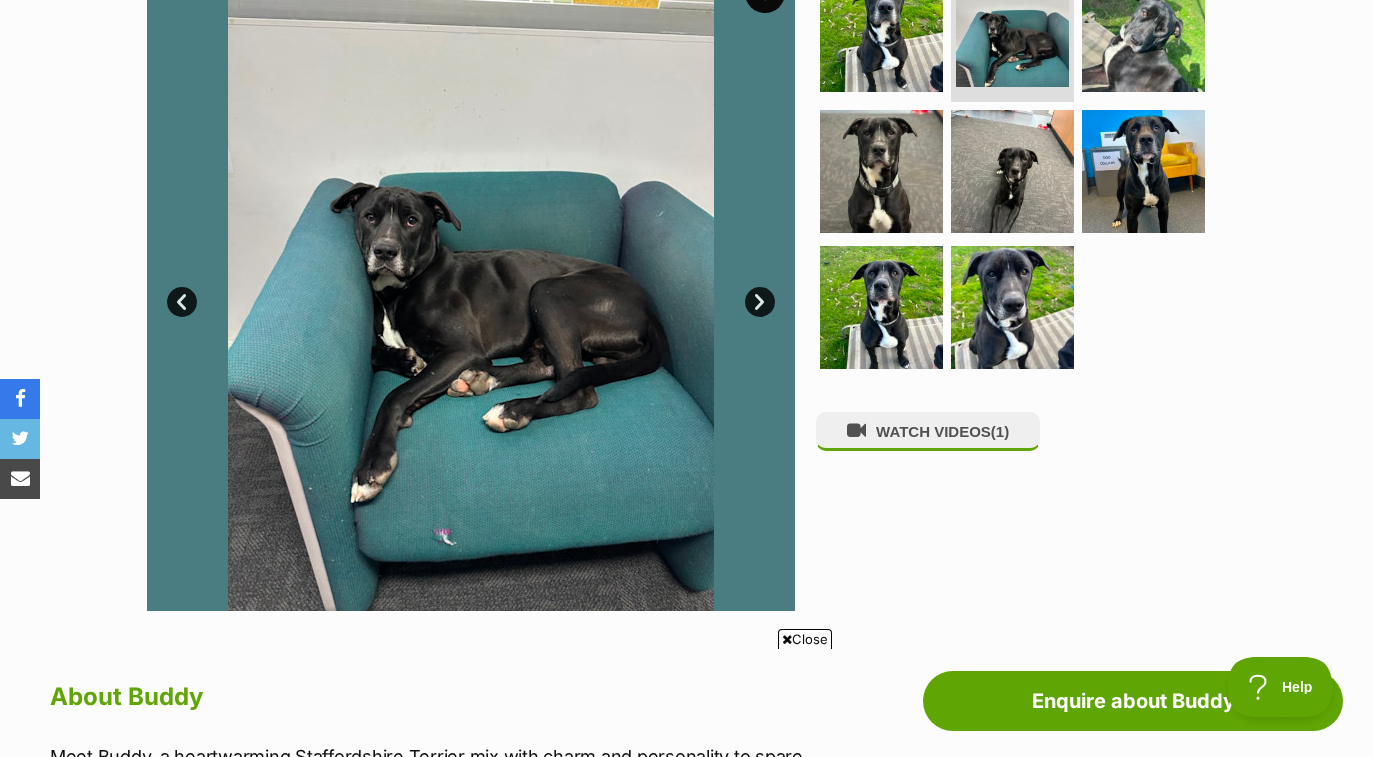click on "Next" at bounding box center (760, 302) 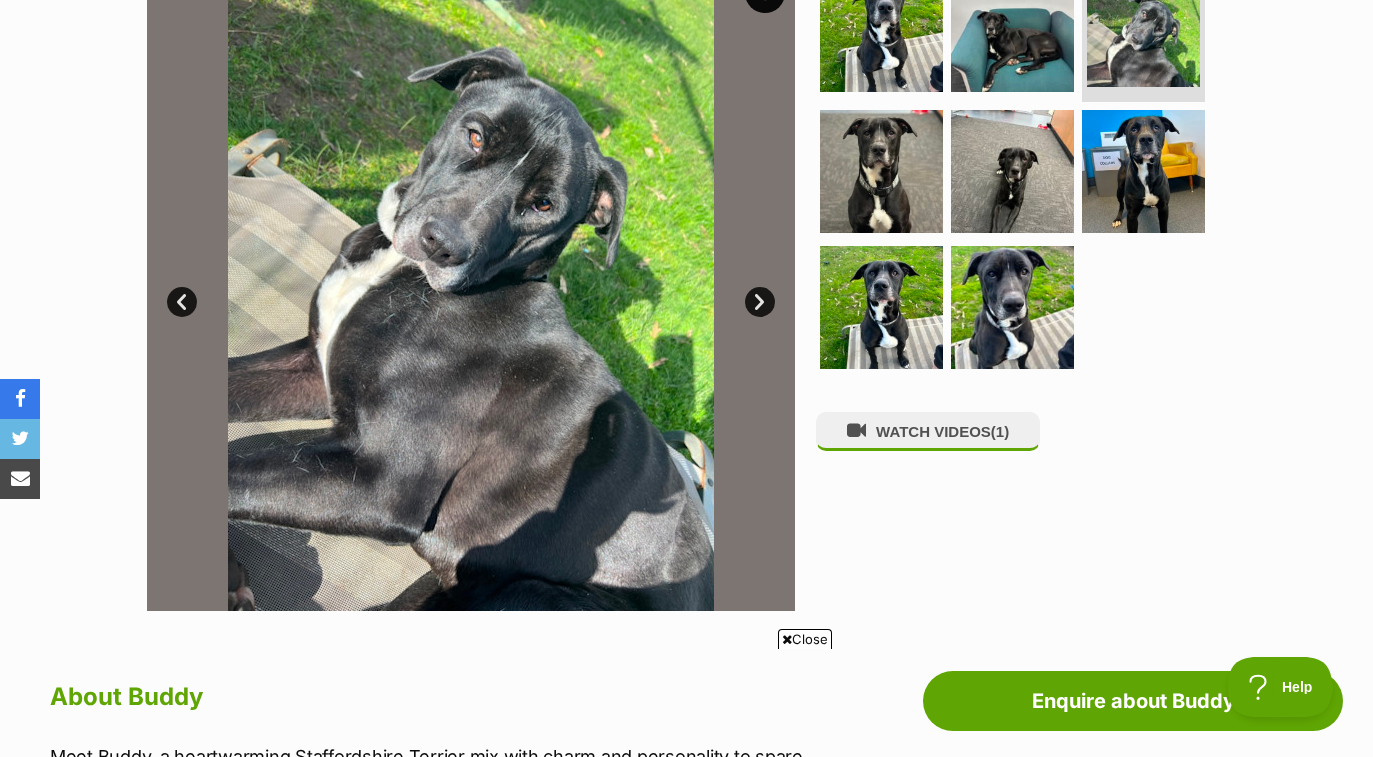 click on "Next" at bounding box center (760, 302) 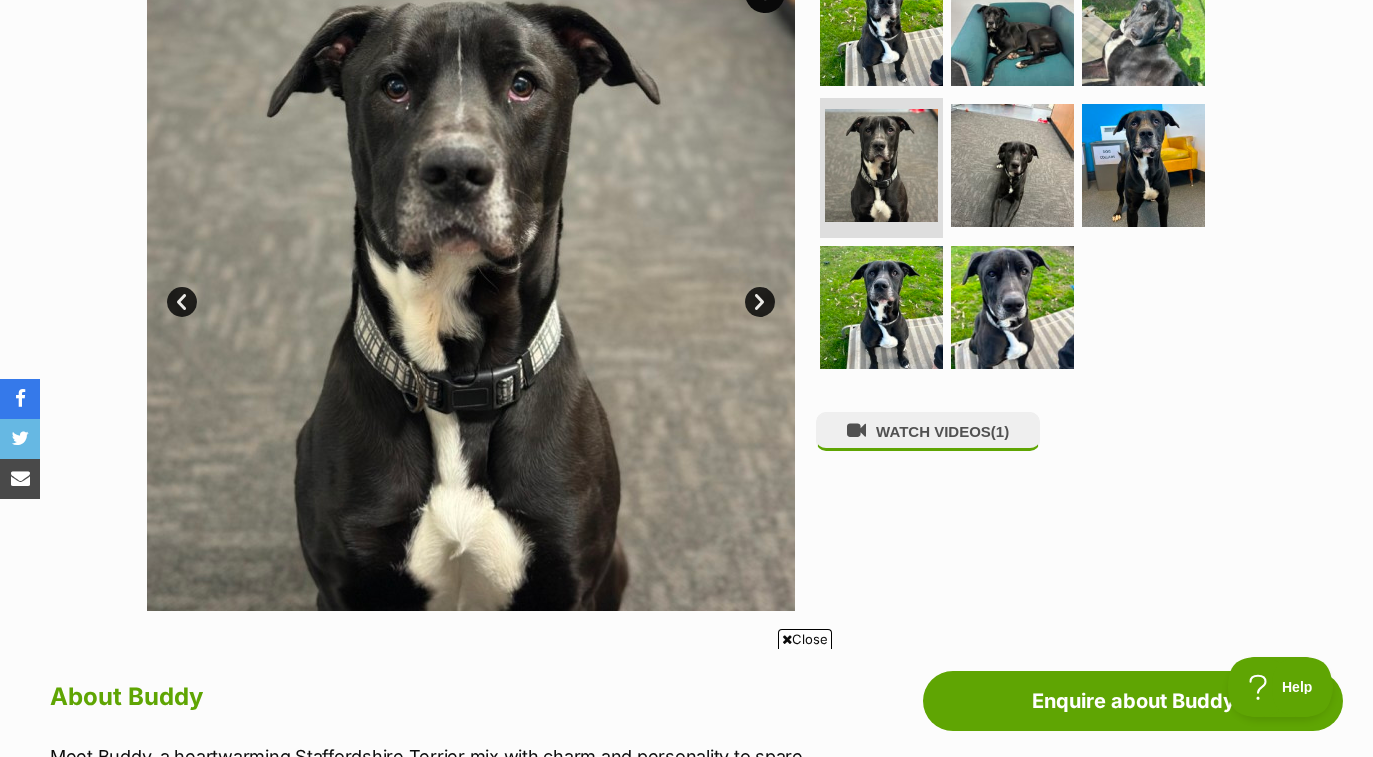 click on "Next" at bounding box center (760, 302) 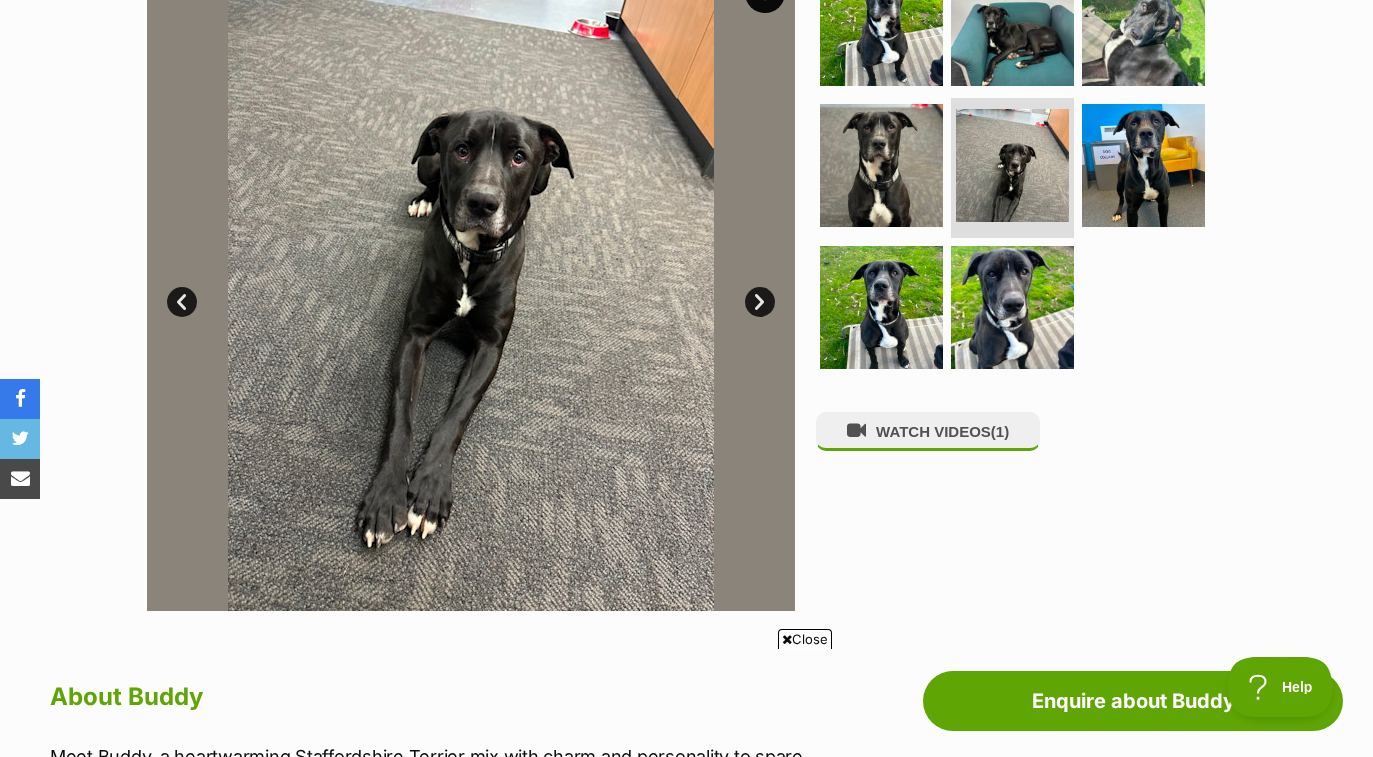 click on "Next" at bounding box center (760, 302) 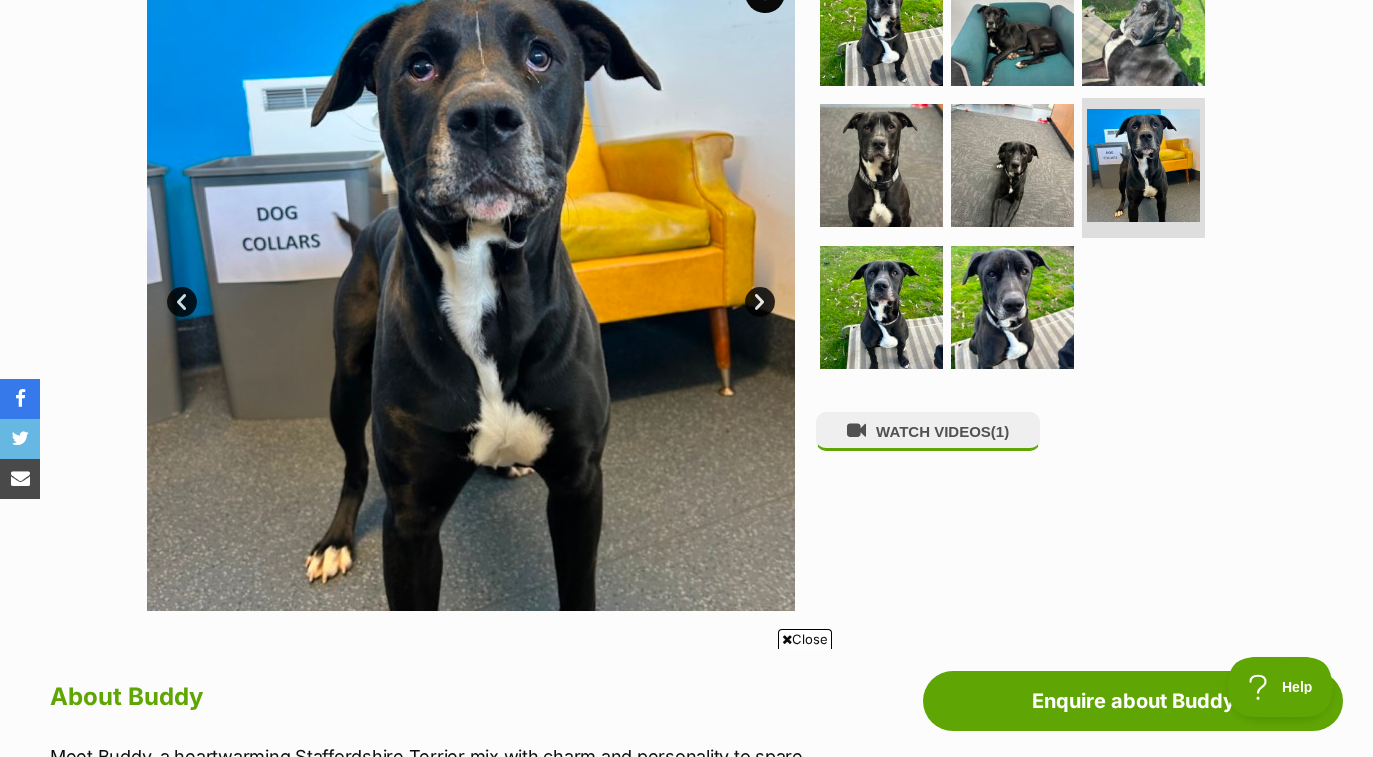 click on "Next" at bounding box center (760, 302) 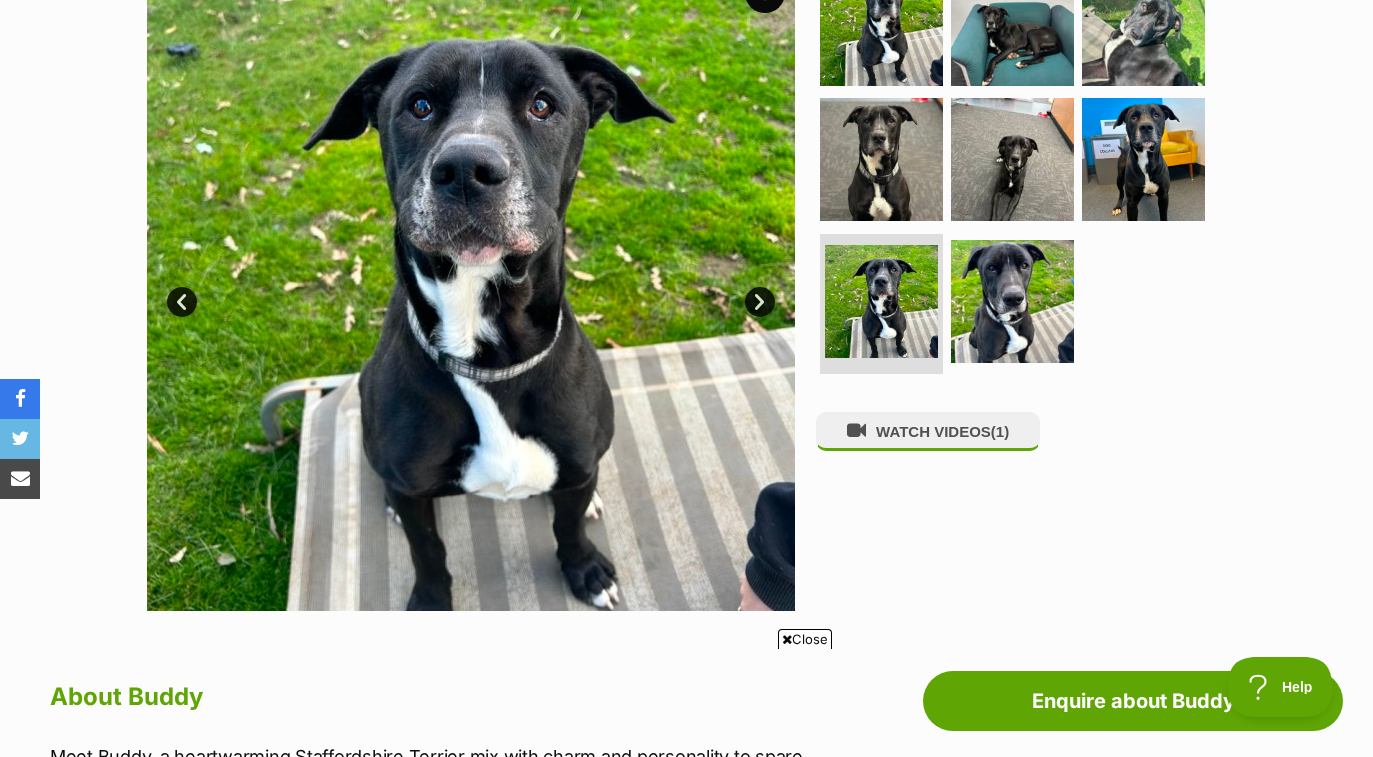 click on "Next" at bounding box center (760, 302) 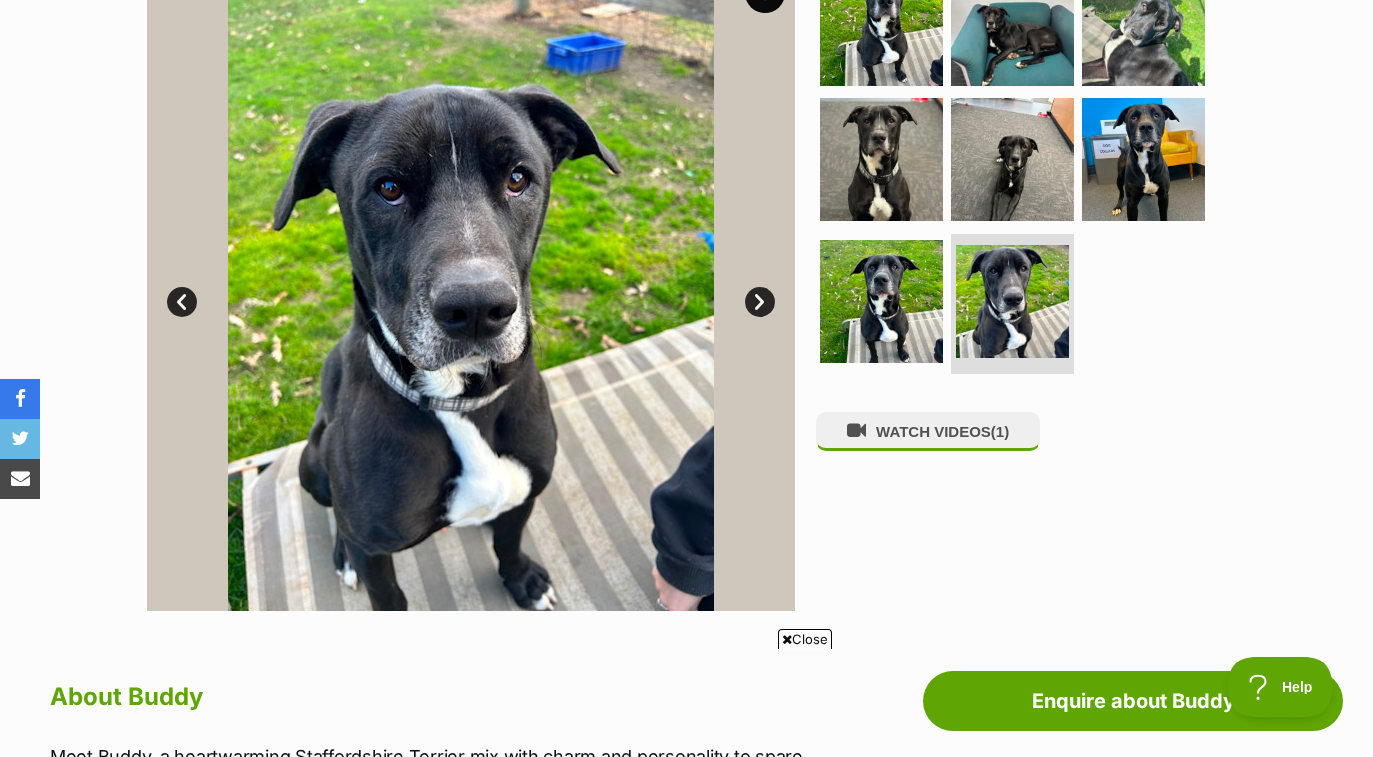 click on "Next" at bounding box center (760, 302) 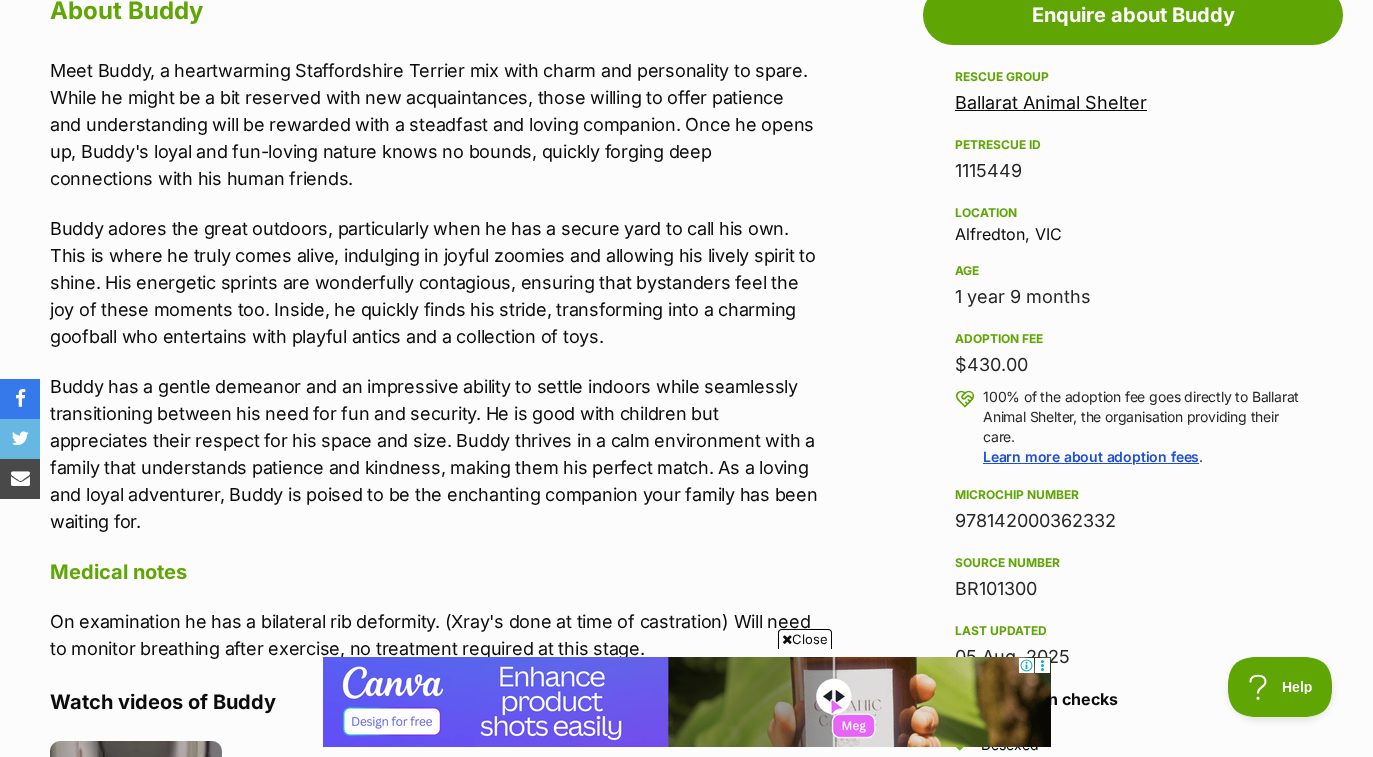 scroll, scrollTop: 1104, scrollLeft: 0, axis: vertical 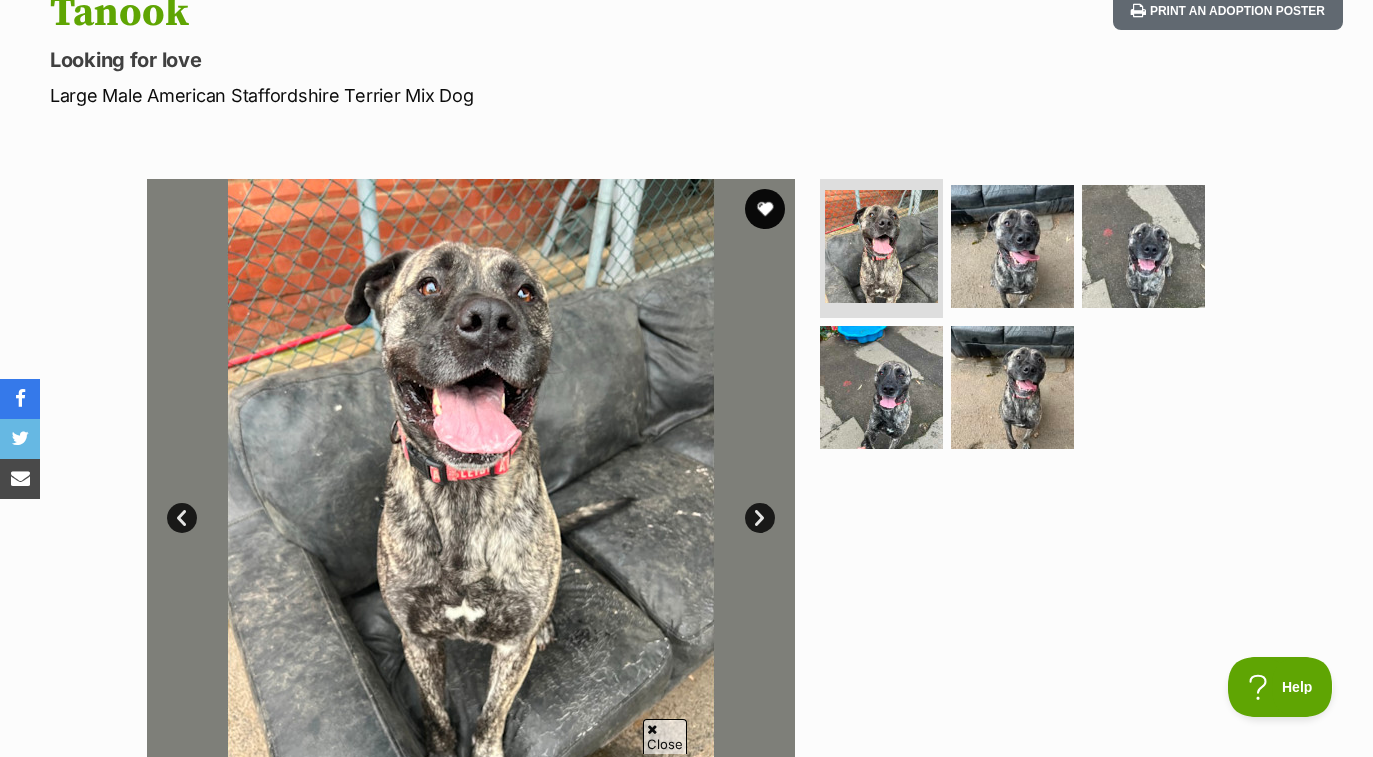 click on "Next" at bounding box center (760, 518) 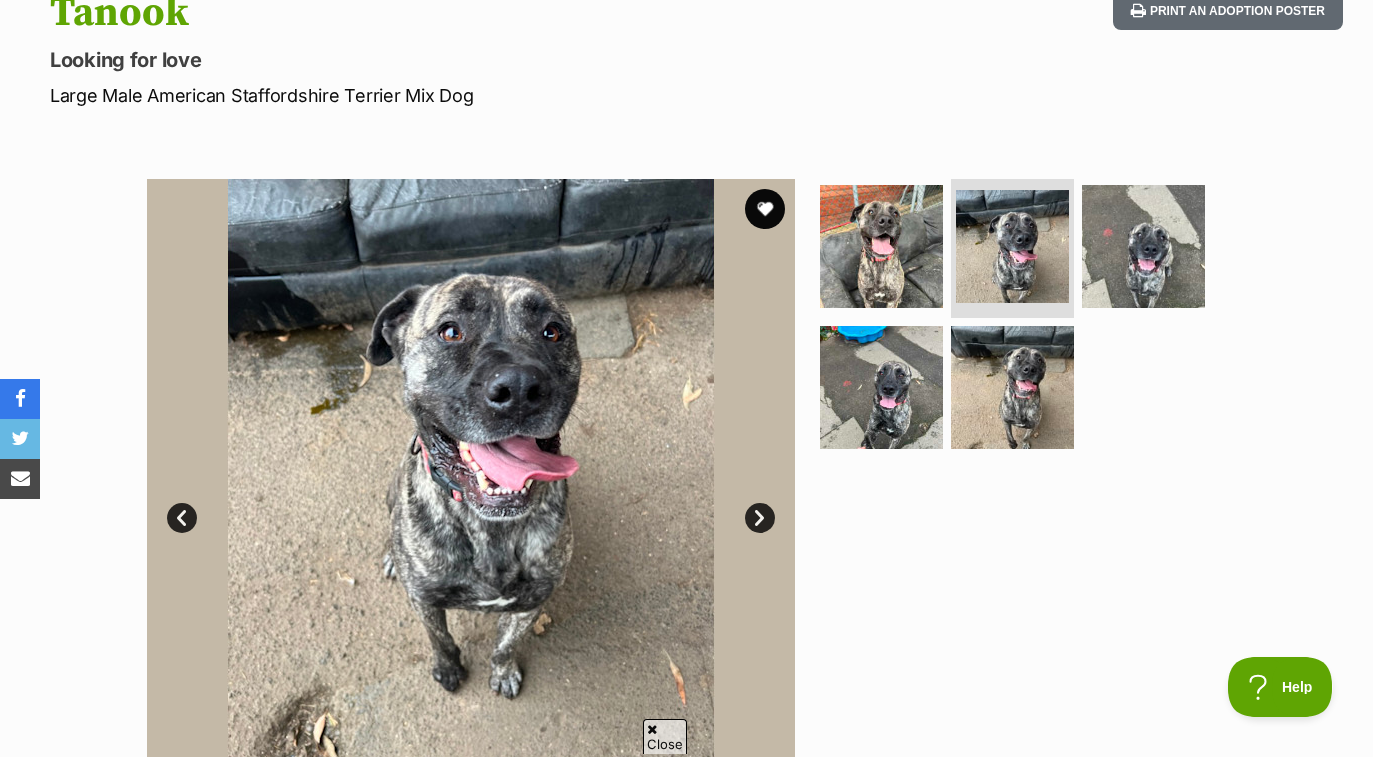 click on "Next" at bounding box center [760, 518] 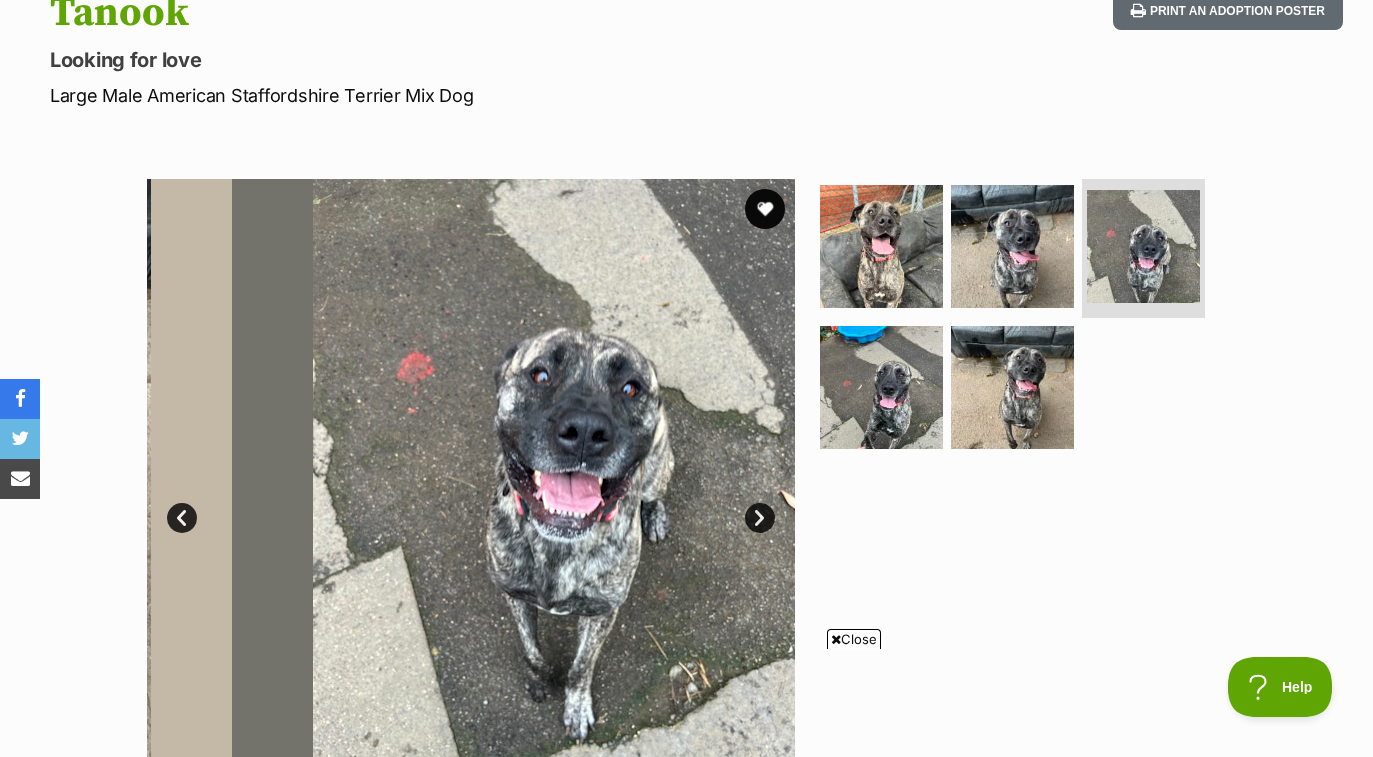 scroll, scrollTop: 0, scrollLeft: 0, axis: both 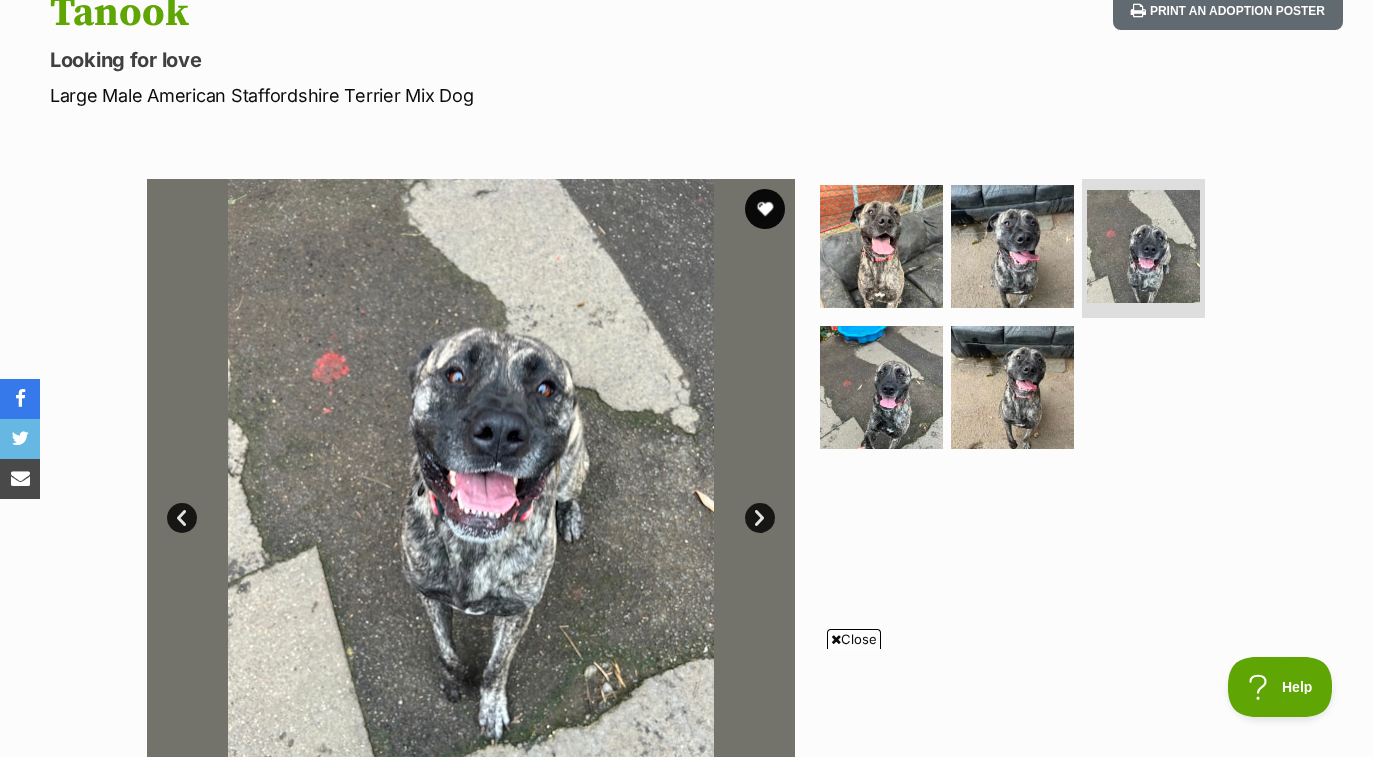 click on "Next" at bounding box center [760, 518] 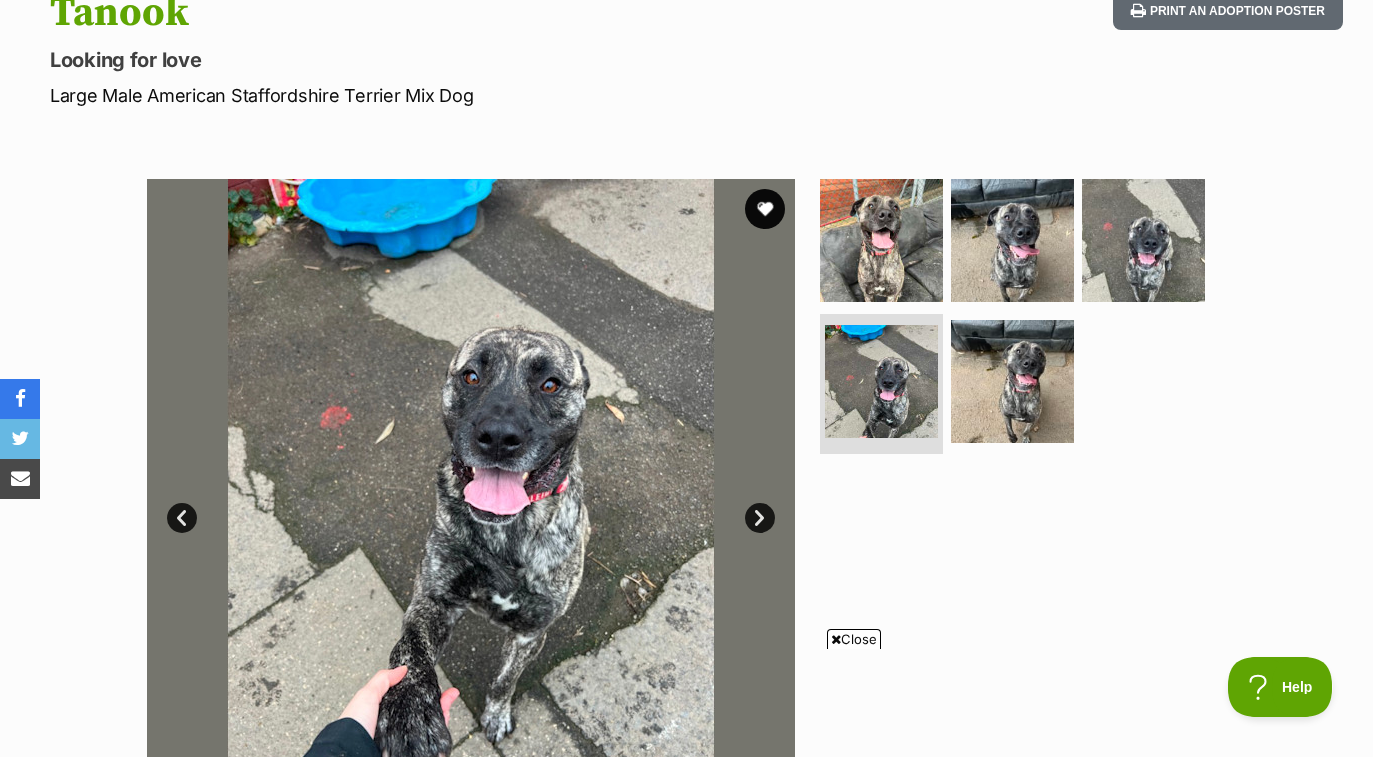 click on "Next" at bounding box center [760, 518] 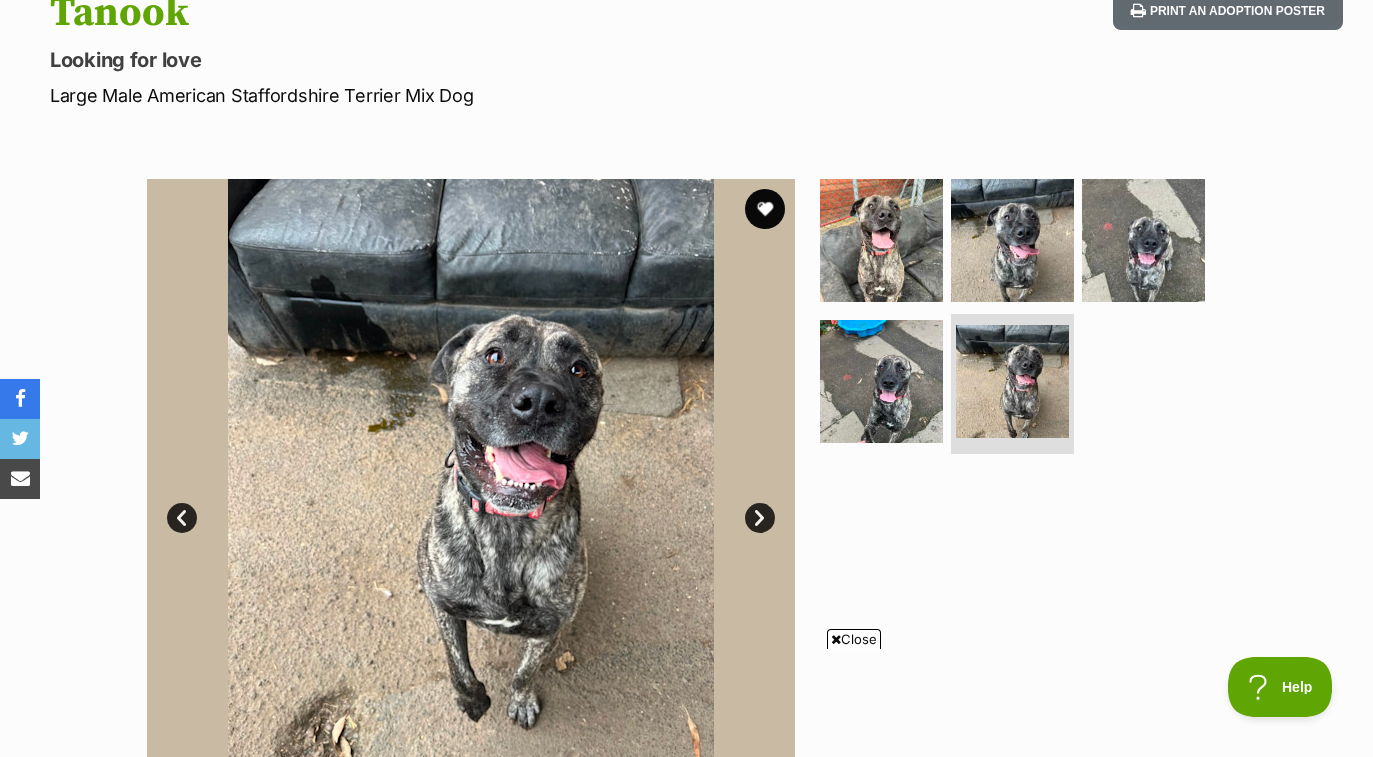 click on "Next" at bounding box center (760, 518) 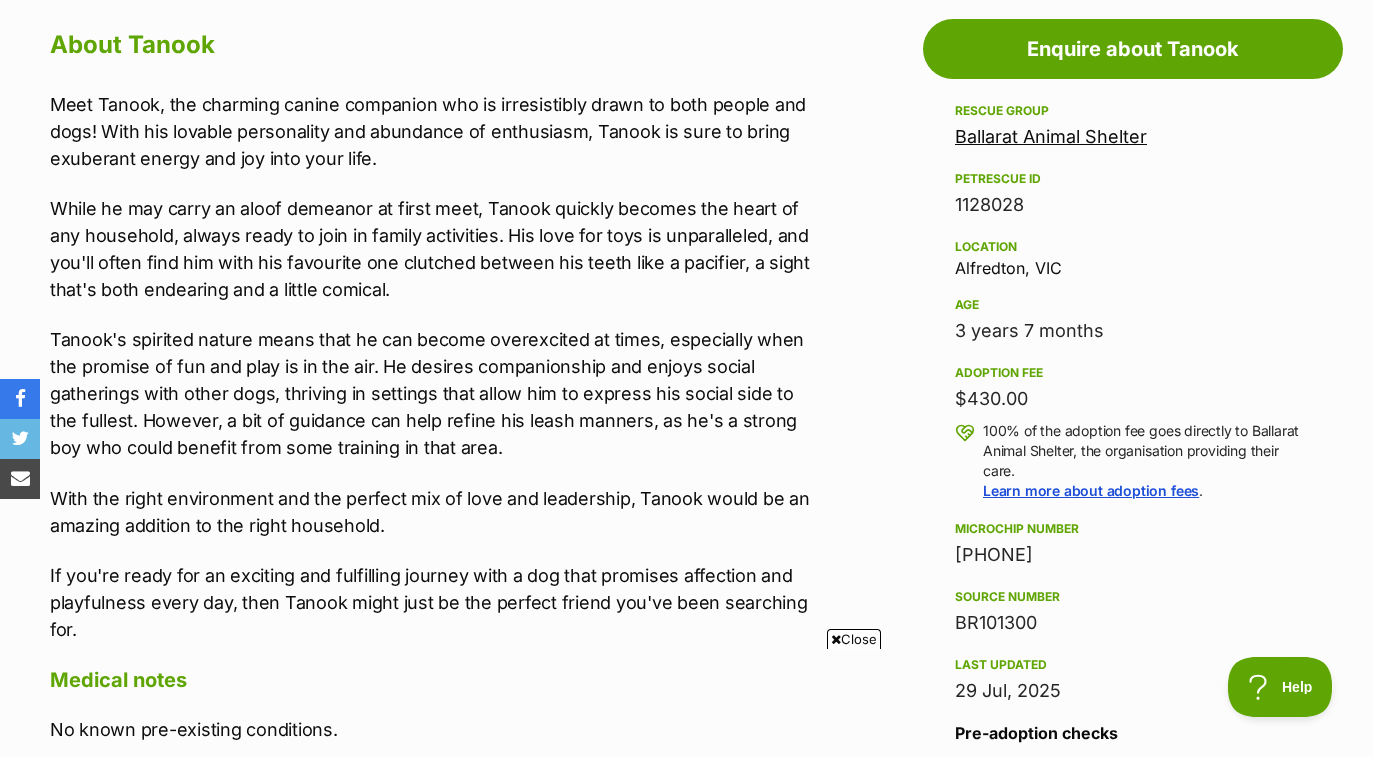 scroll, scrollTop: 1099, scrollLeft: 0, axis: vertical 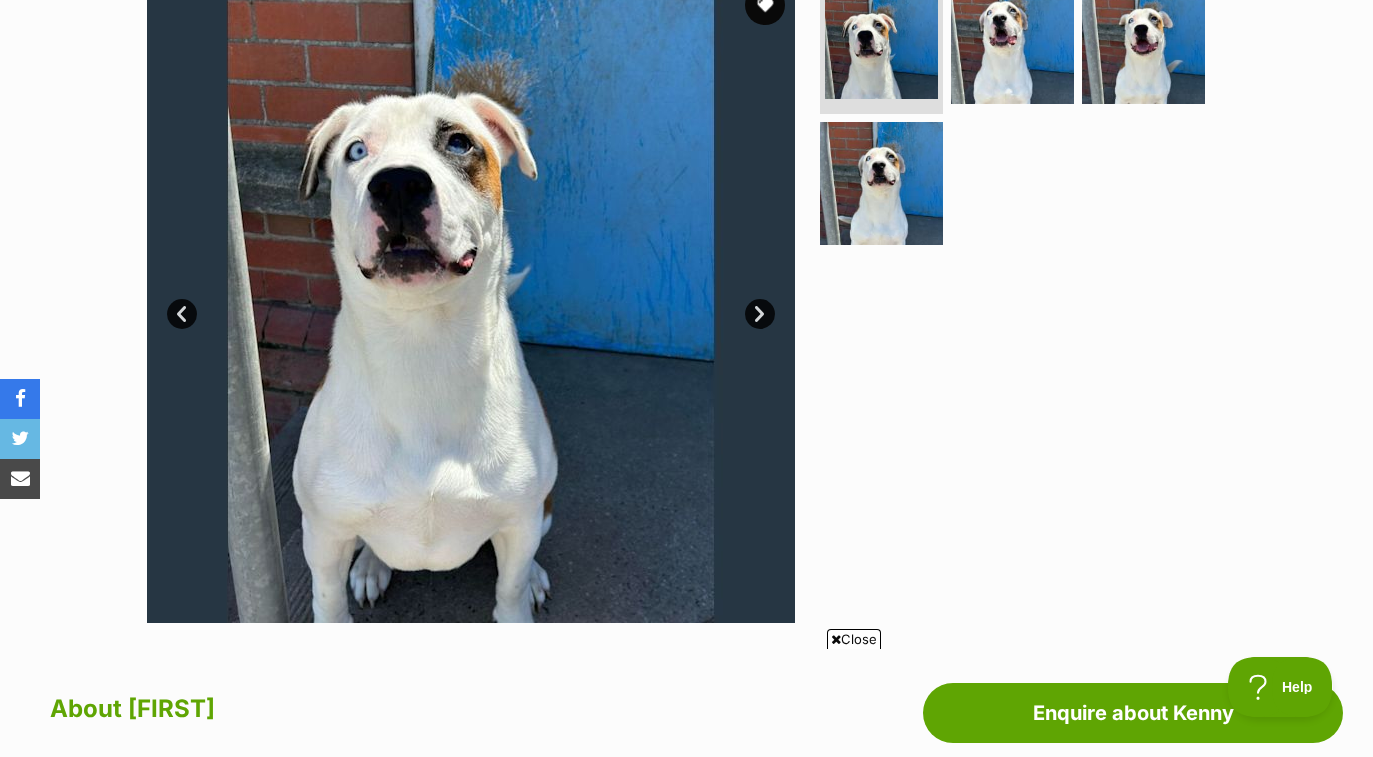 click on "Next" at bounding box center [760, 314] 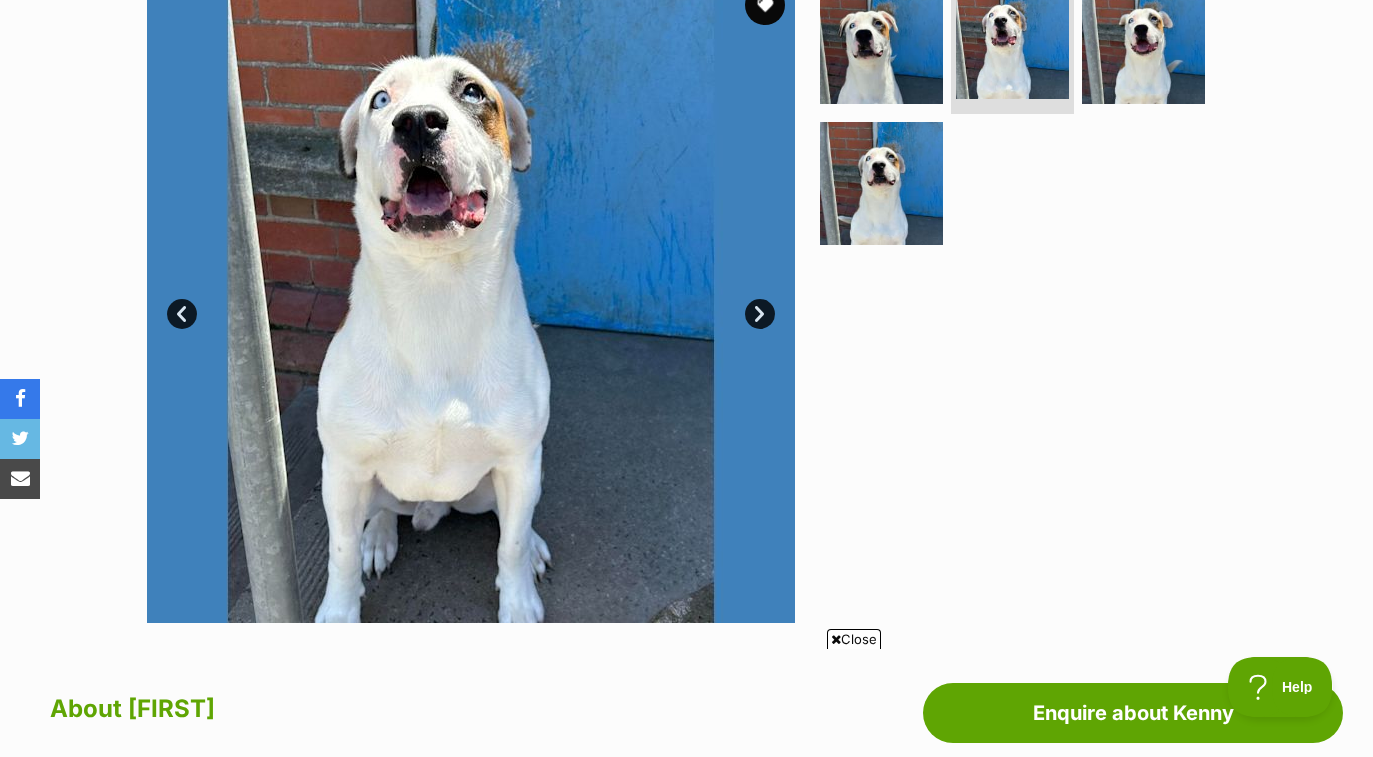 click on "Next" at bounding box center (760, 314) 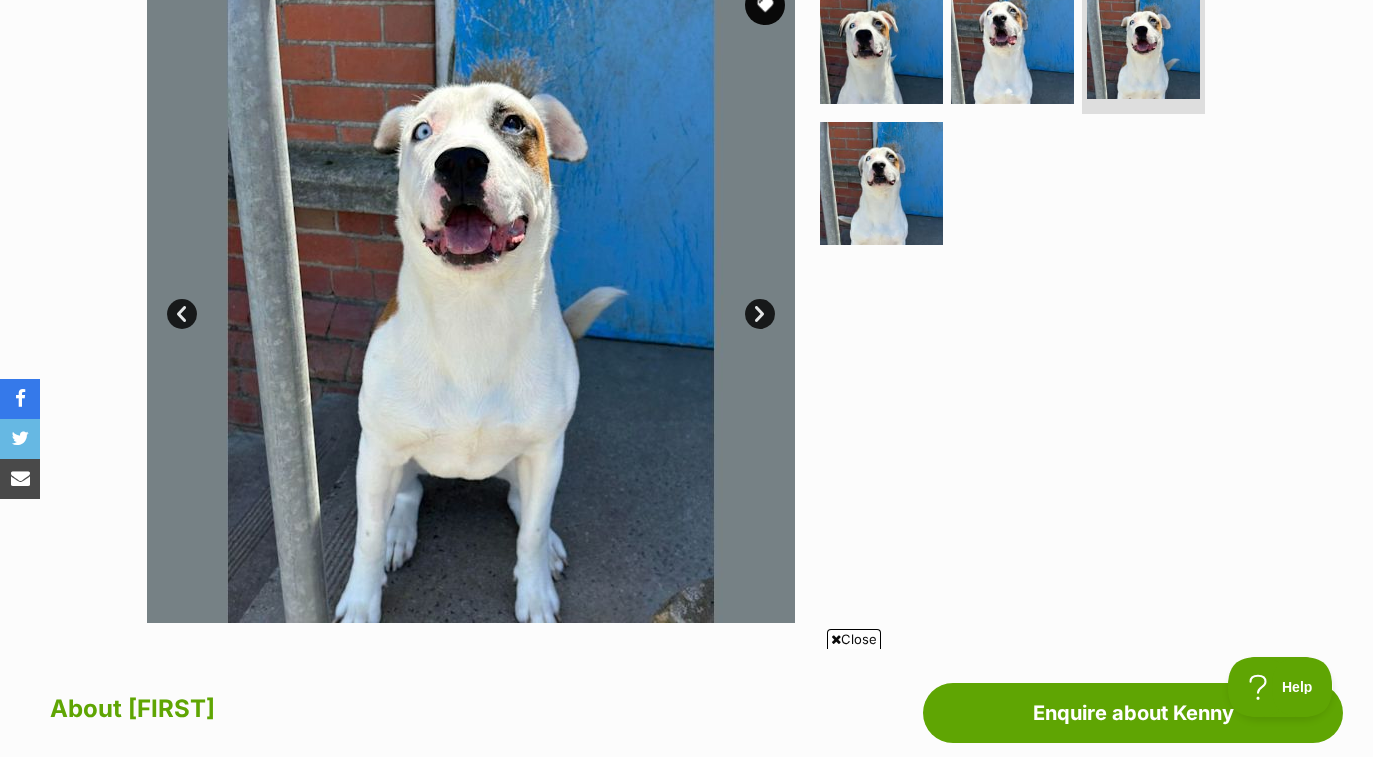 click on "Next" at bounding box center [760, 314] 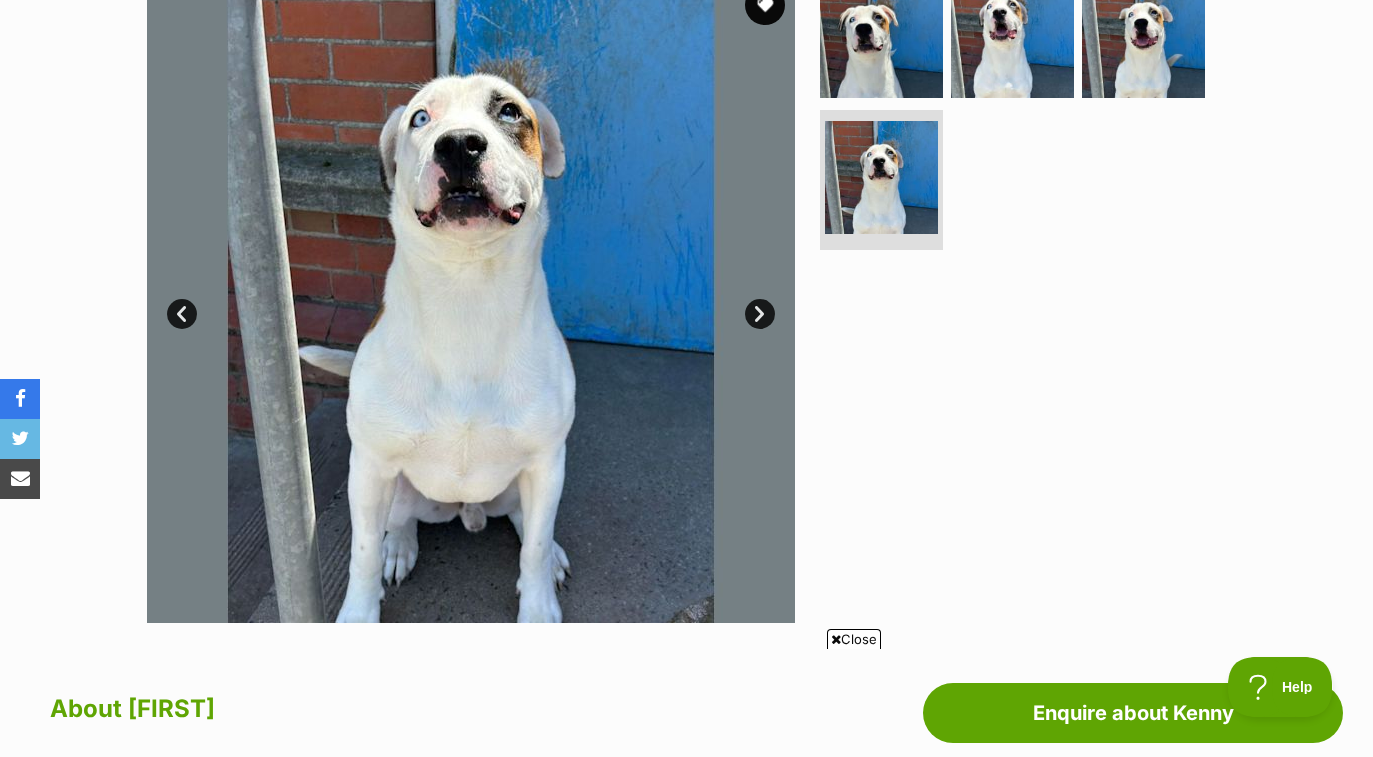 click on "Next" at bounding box center (760, 314) 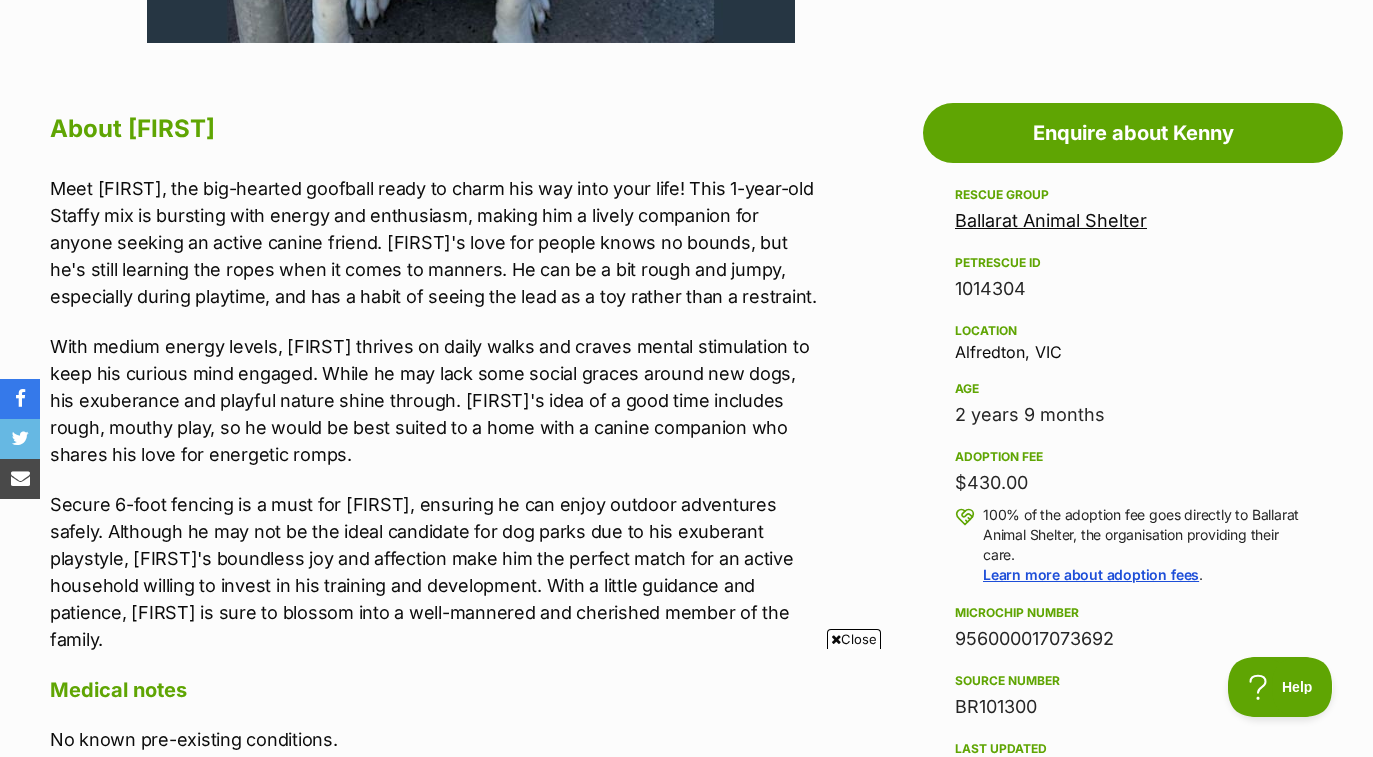 scroll, scrollTop: 1024, scrollLeft: 0, axis: vertical 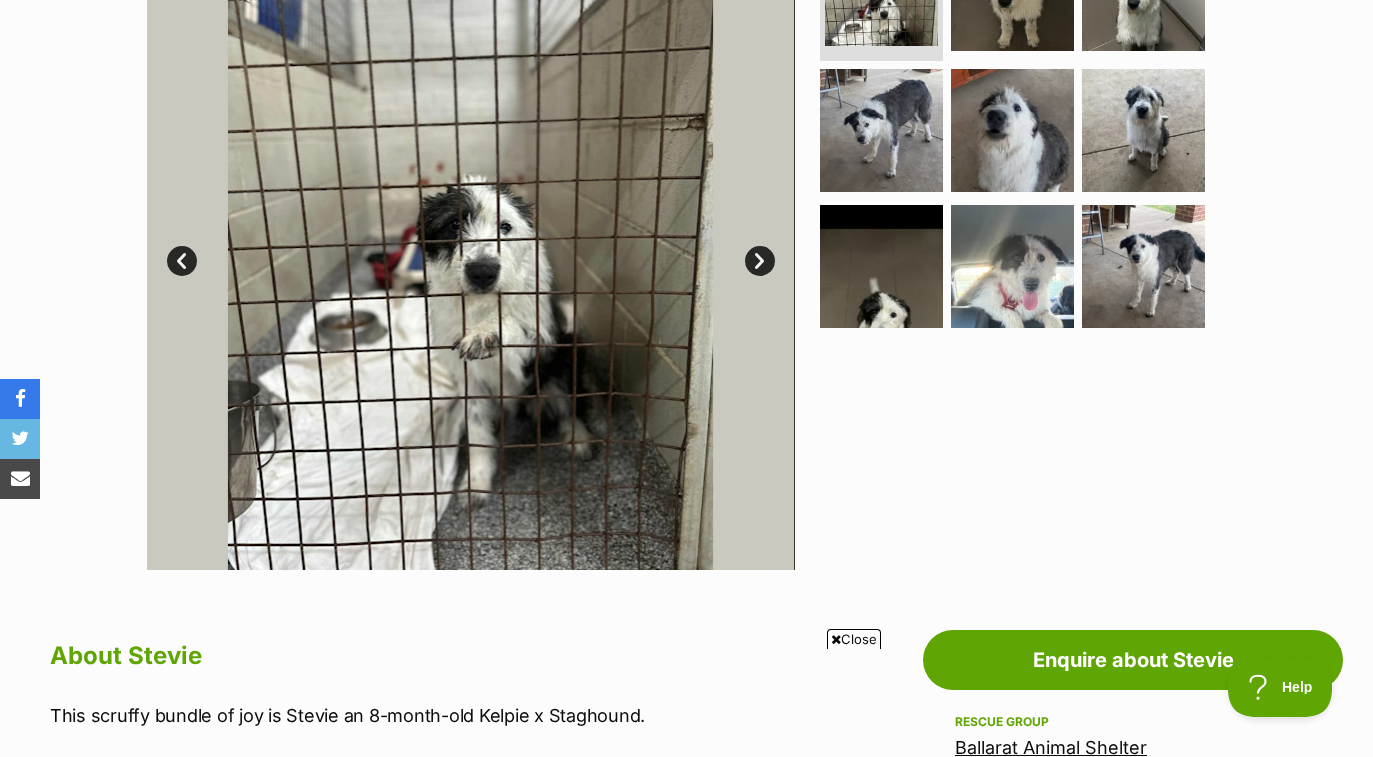 click on "Next" at bounding box center [760, 261] 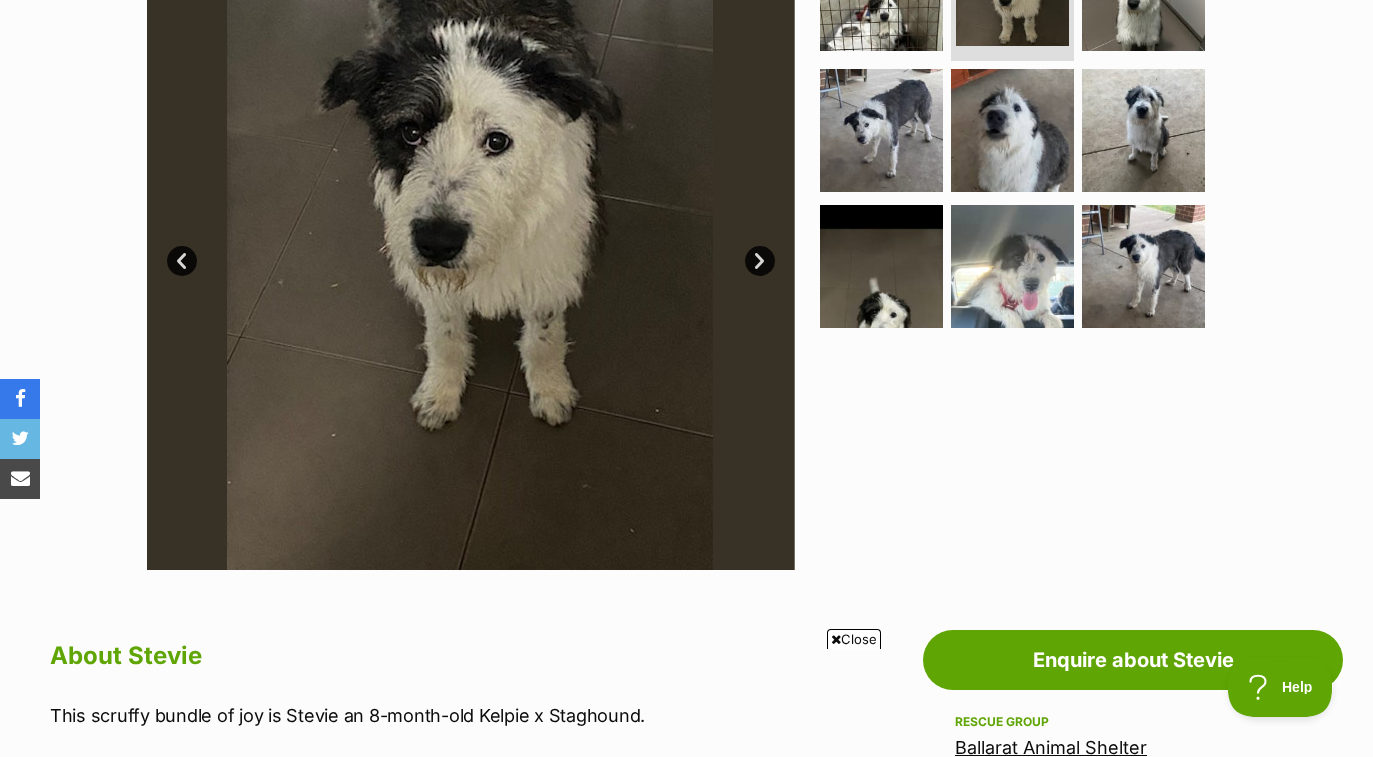 click on "Next" at bounding box center (760, 261) 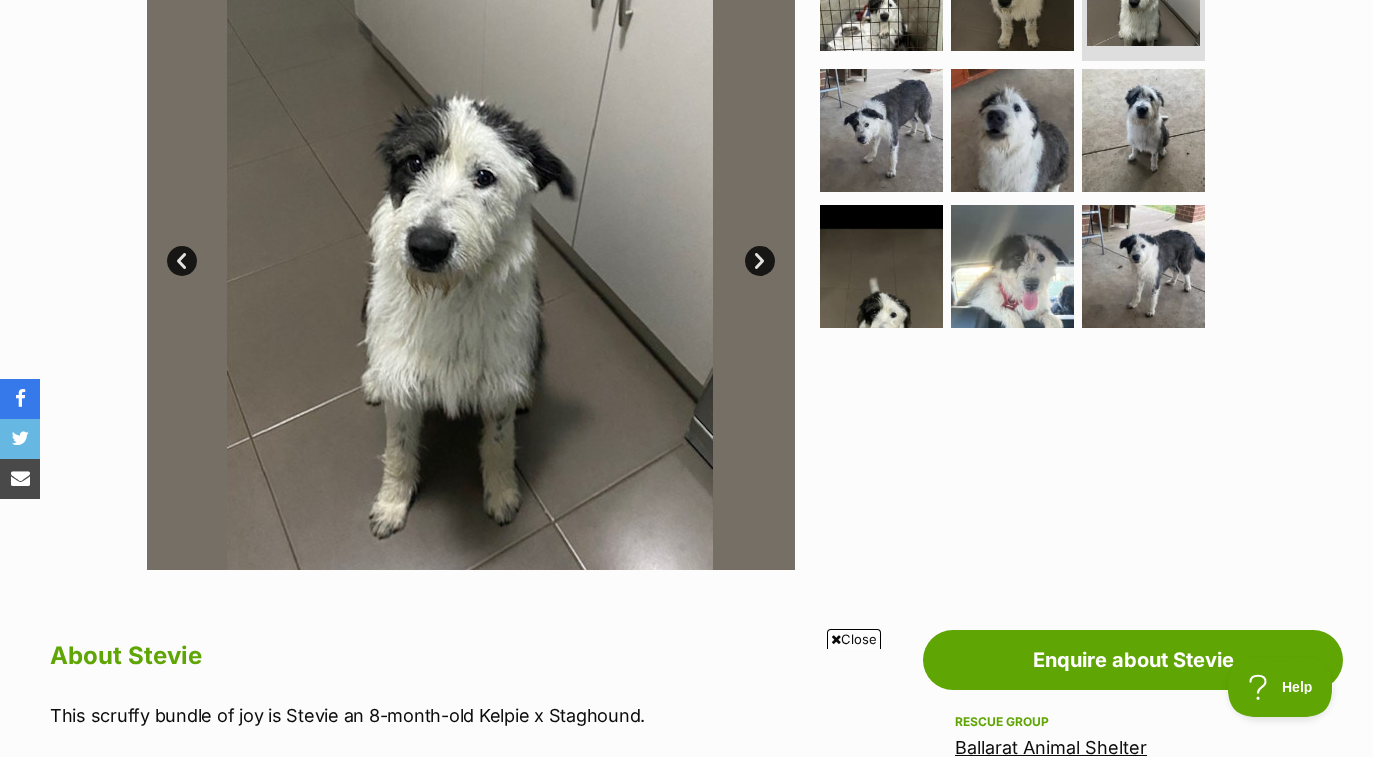 click on "Next" at bounding box center [760, 261] 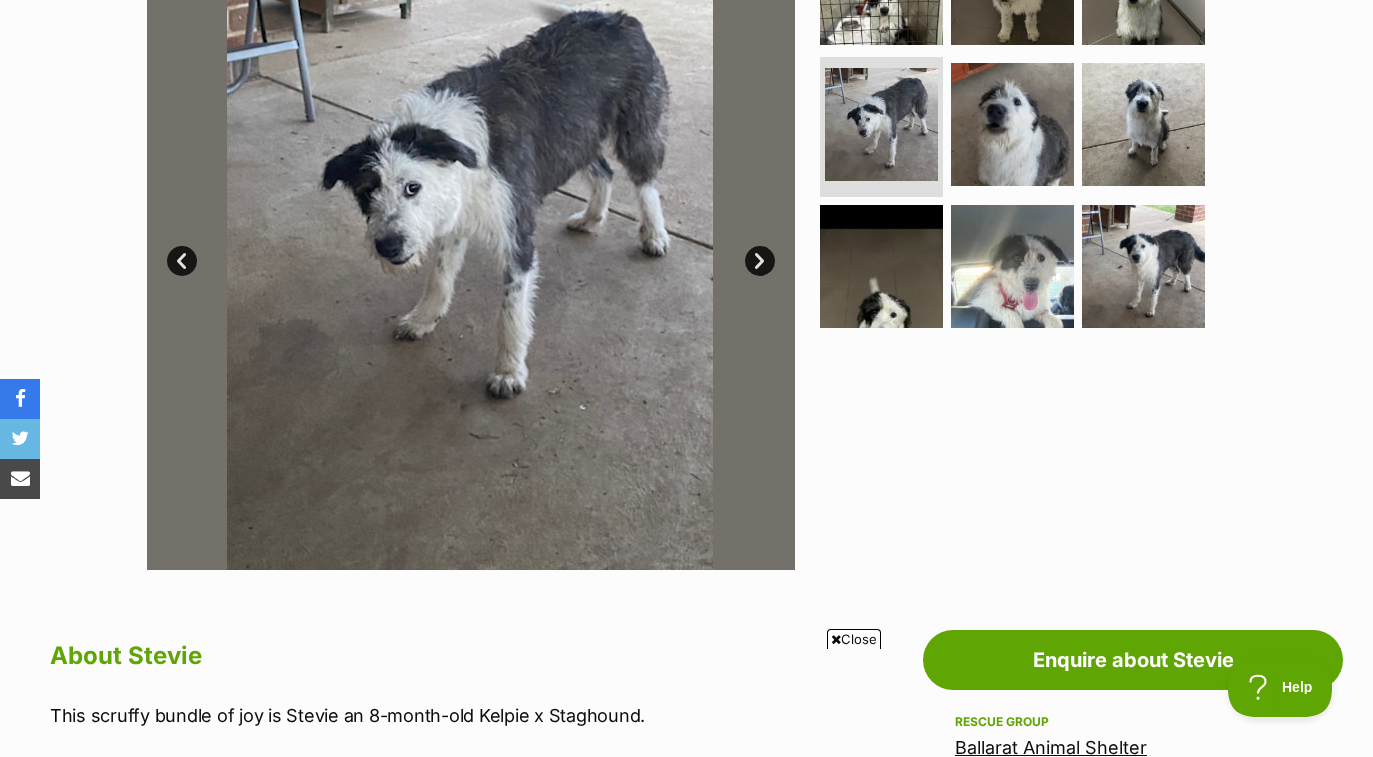 click on "Next" at bounding box center [760, 261] 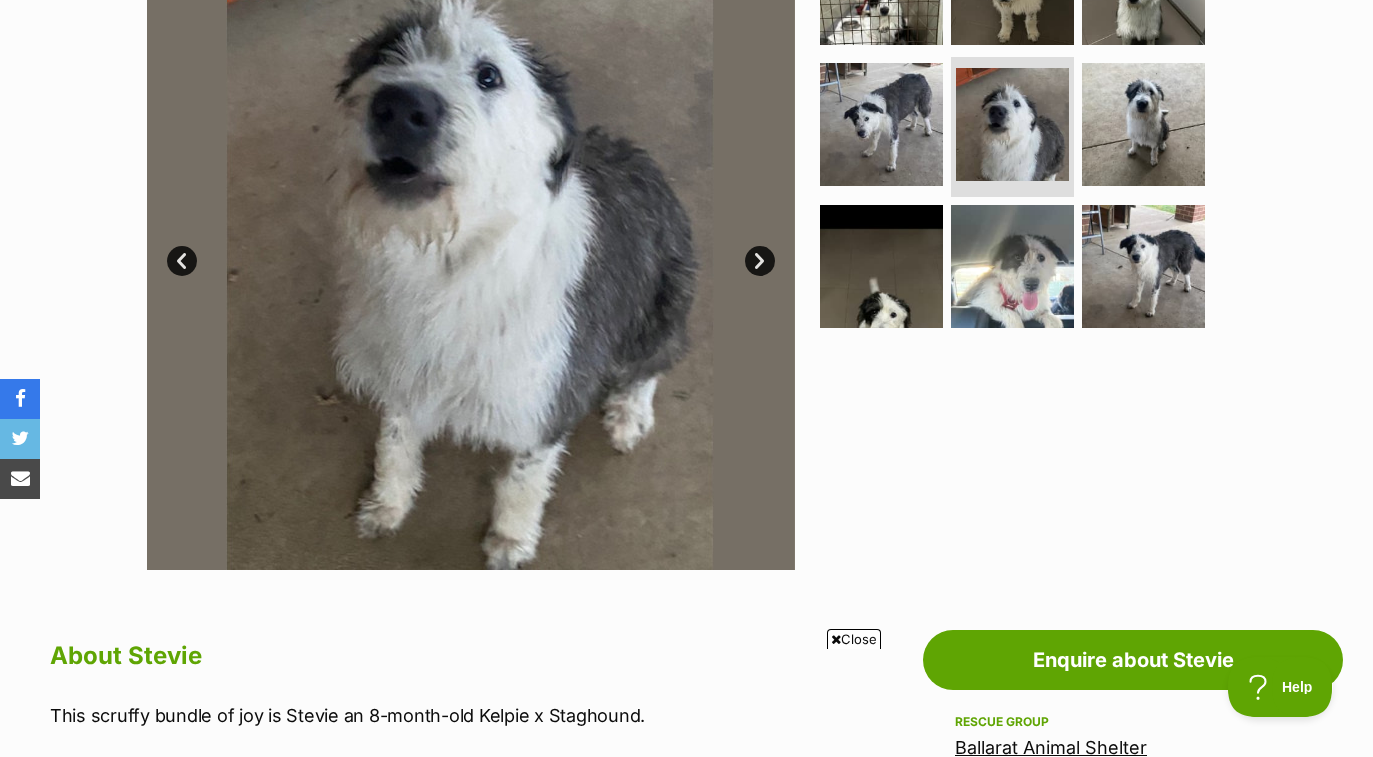 click on "Next" at bounding box center [760, 261] 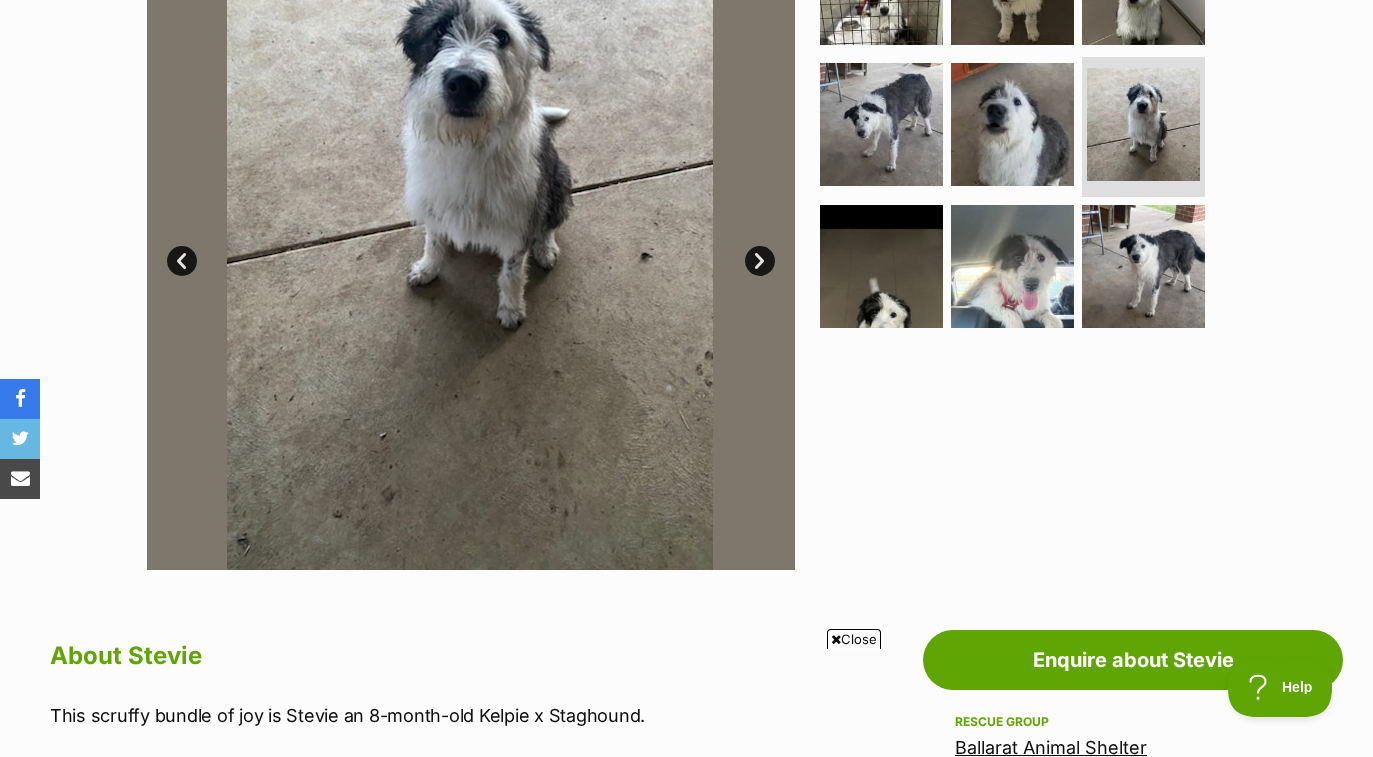 click on "Next" at bounding box center (760, 261) 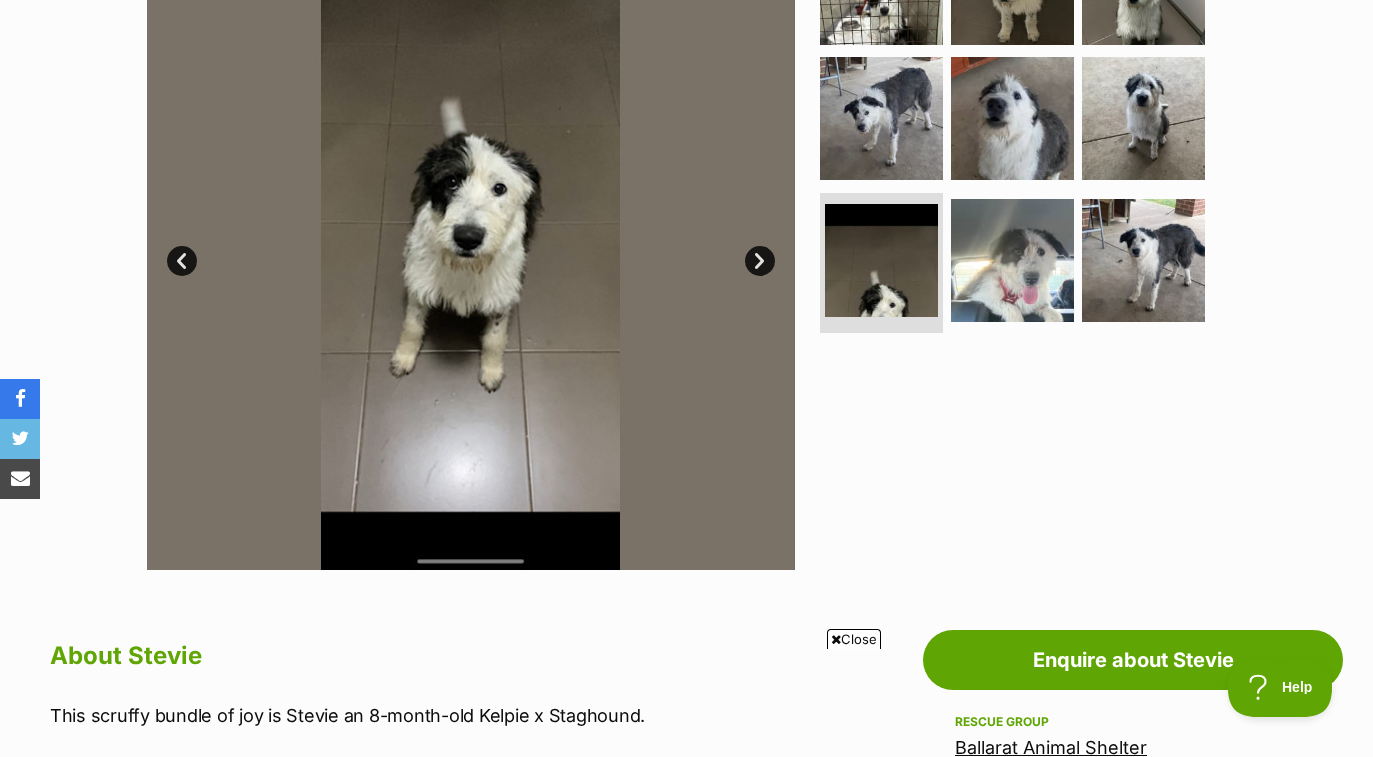 click on "Next" at bounding box center (760, 261) 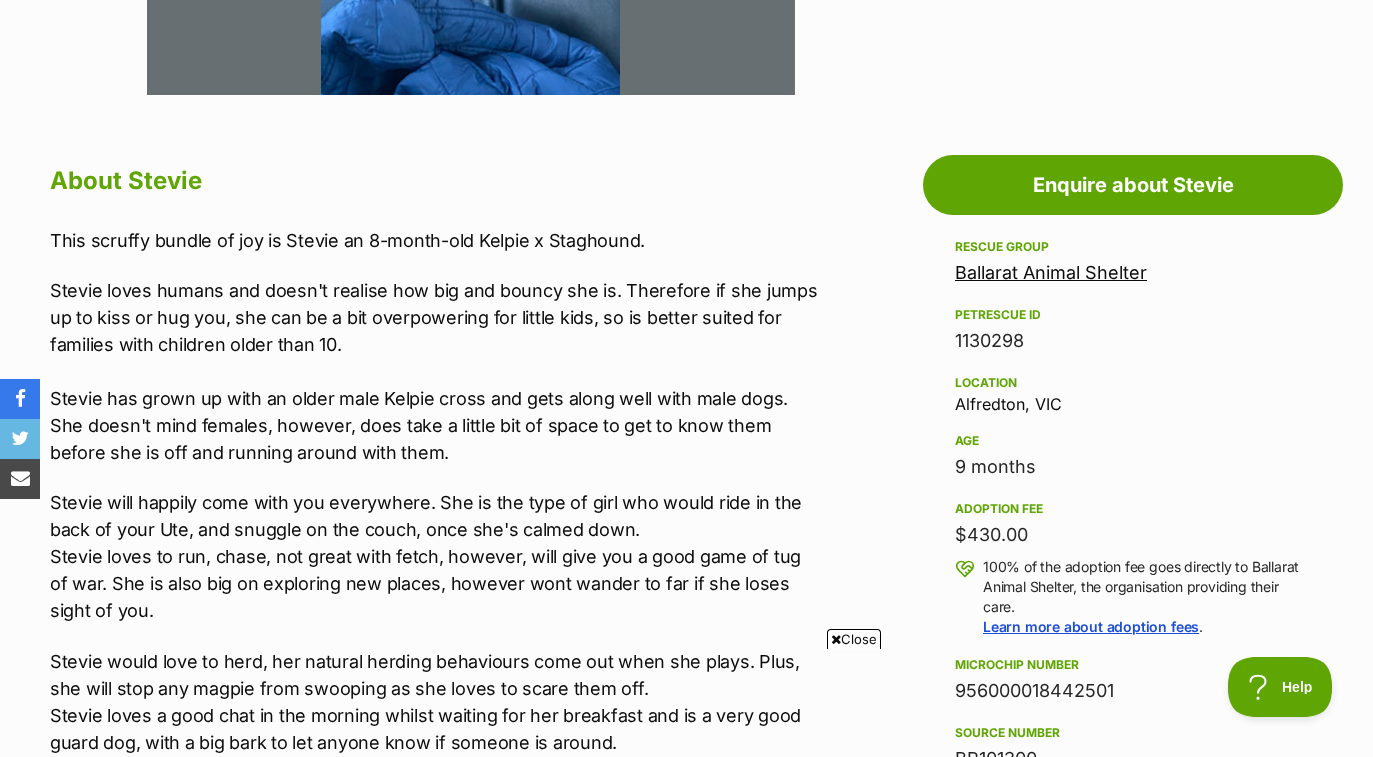 scroll, scrollTop: 973, scrollLeft: 0, axis: vertical 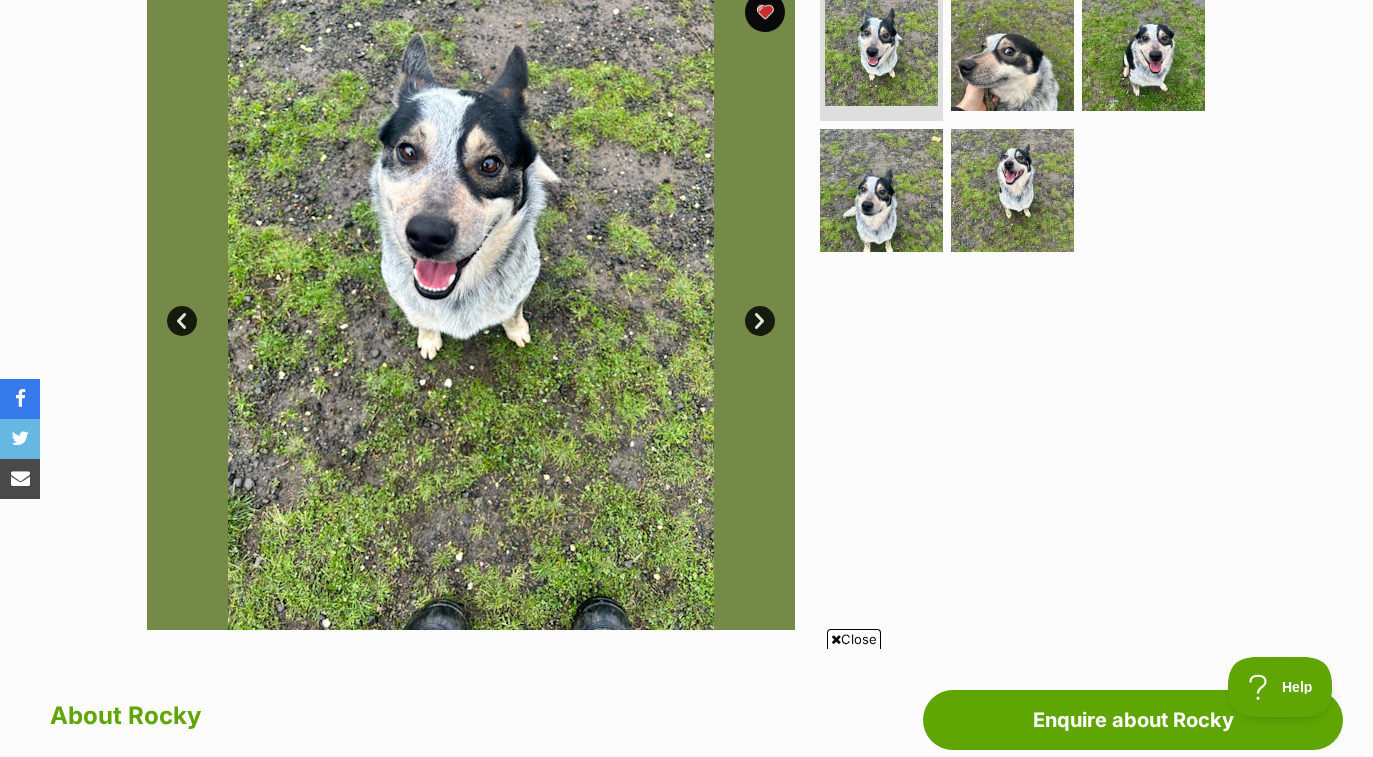 click on "Next" at bounding box center [760, 321] 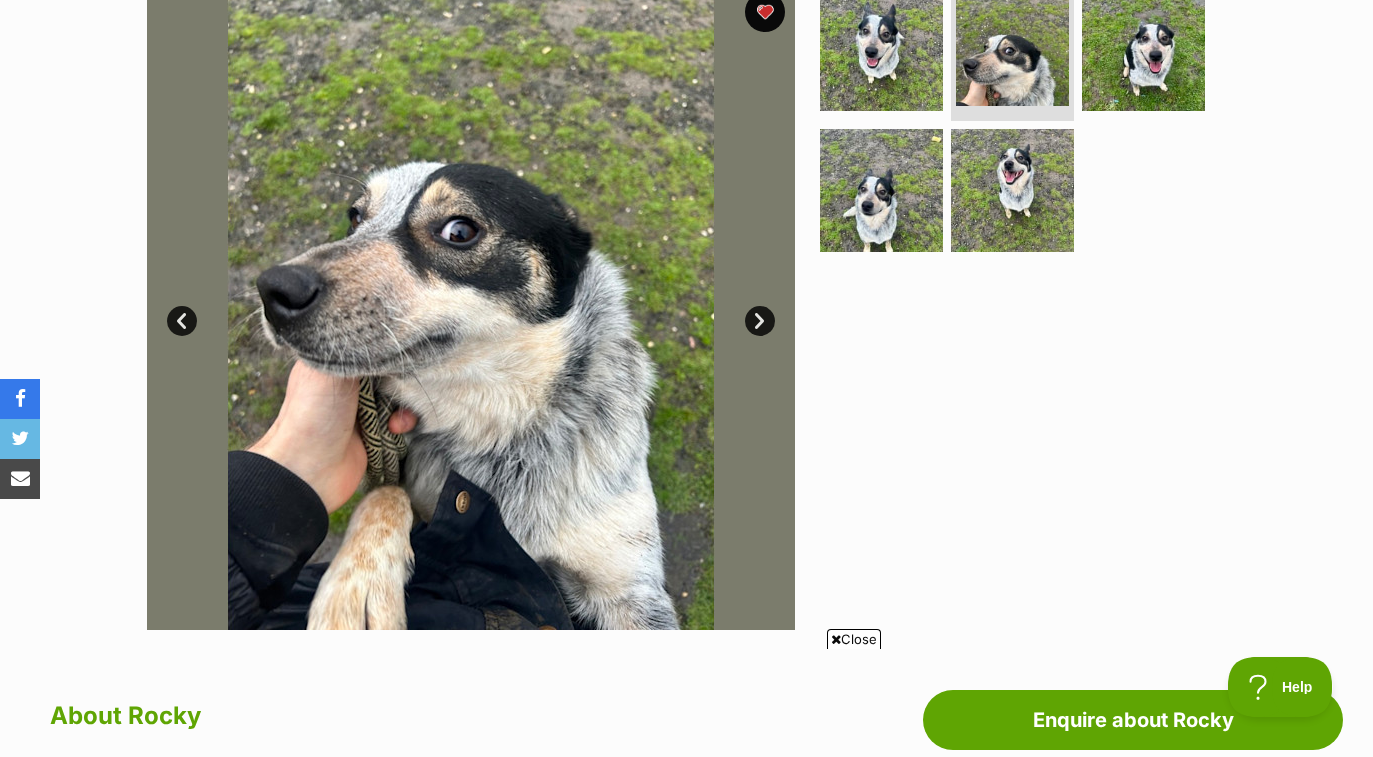 click on "Next" at bounding box center [760, 321] 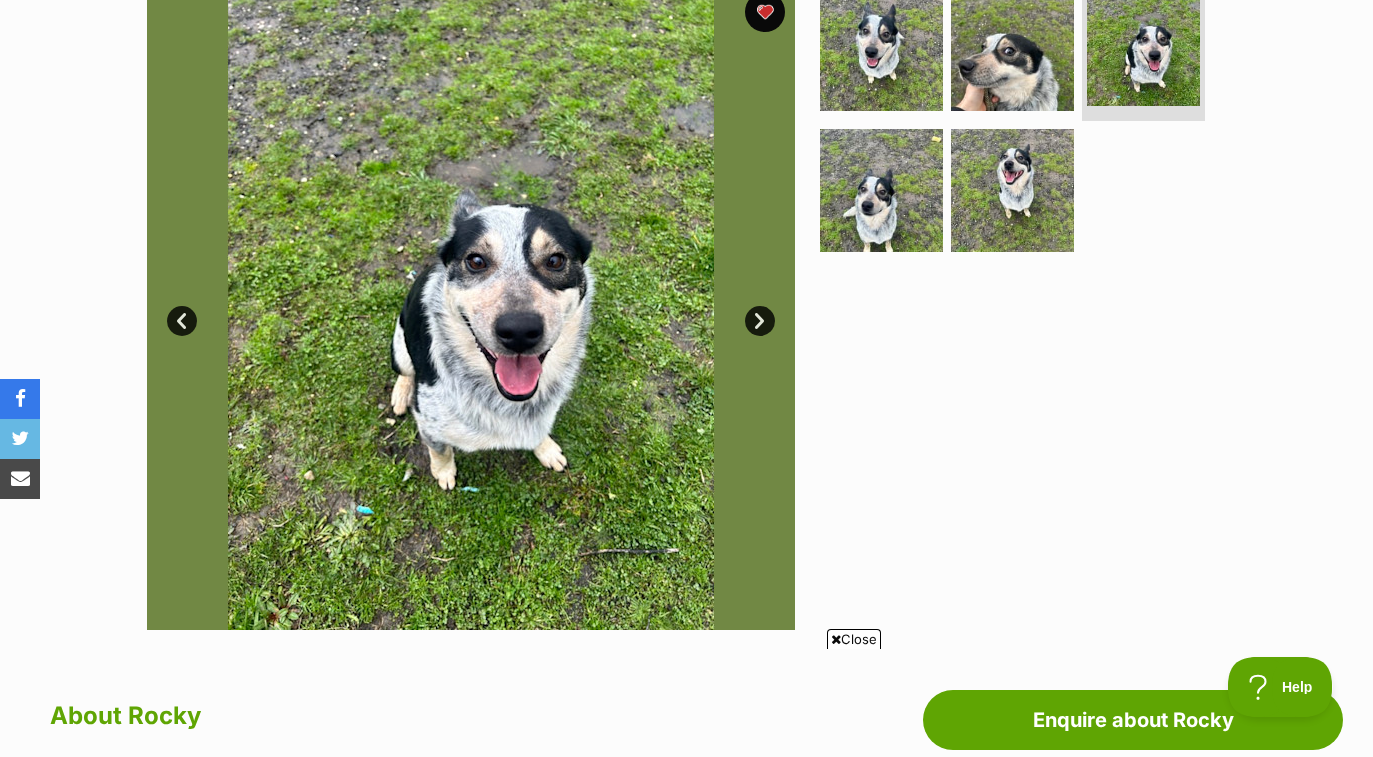 click on "Next" at bounding box center (760, 321) 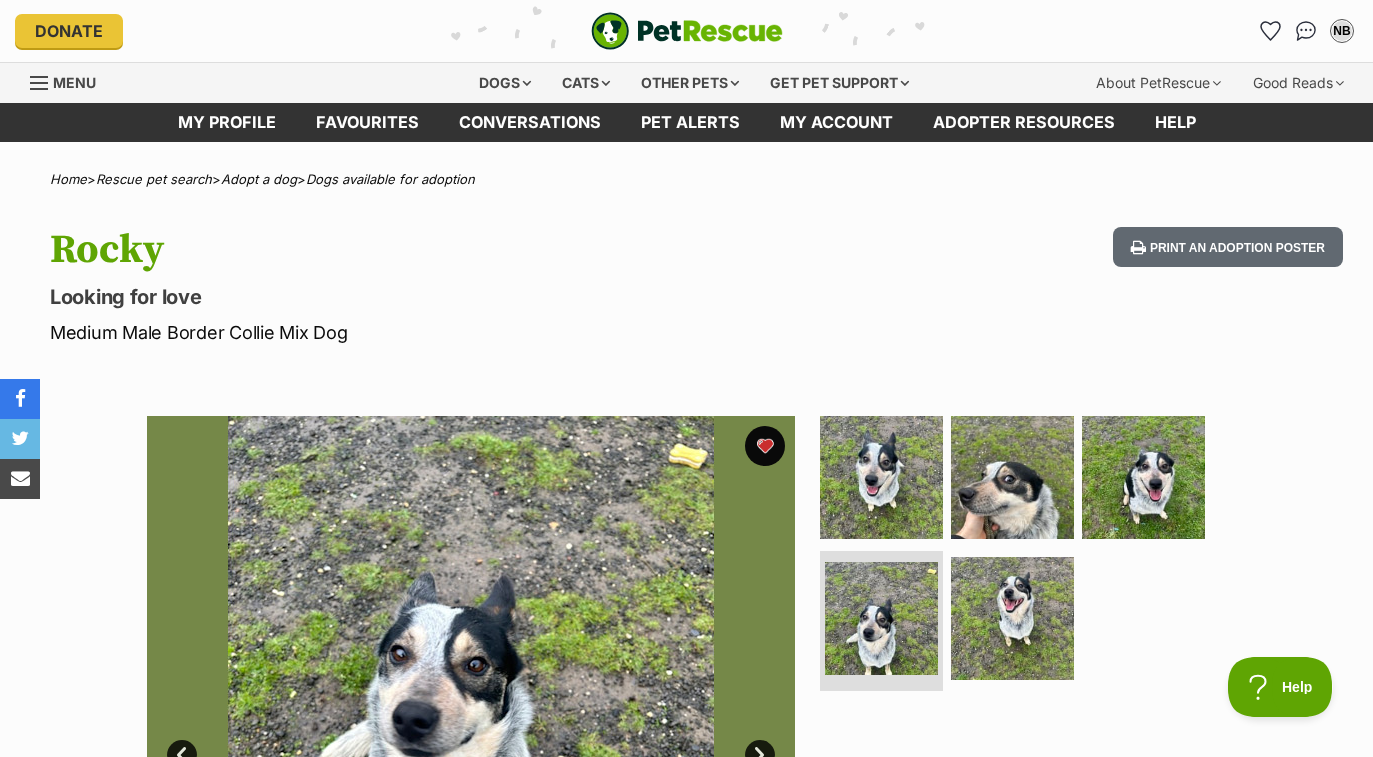 scroll, scrollTop: 0, scrollLeft: 0, axis: both 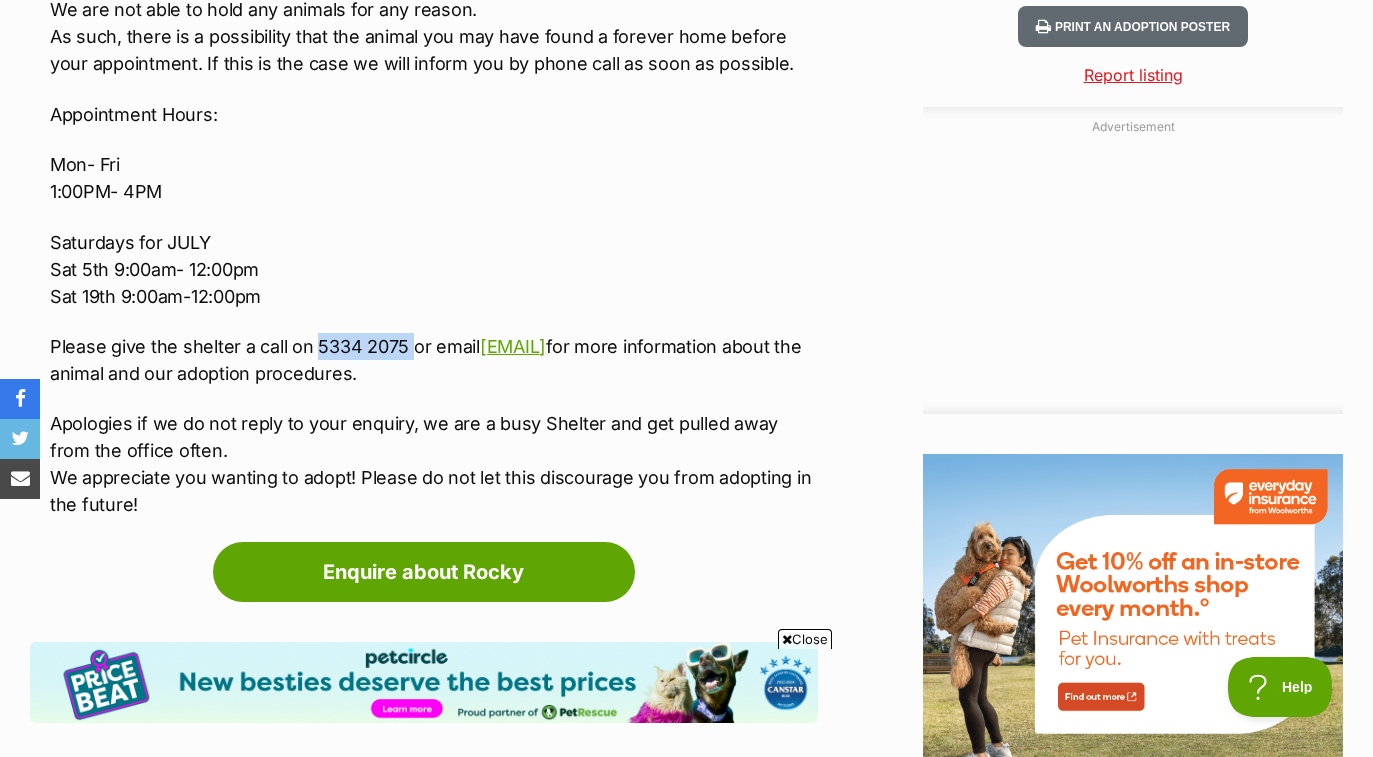 drag, startPoint x: 408, startPoint y: 346, endPoint x: 315, endPoint y: 349, distance: 93.04838 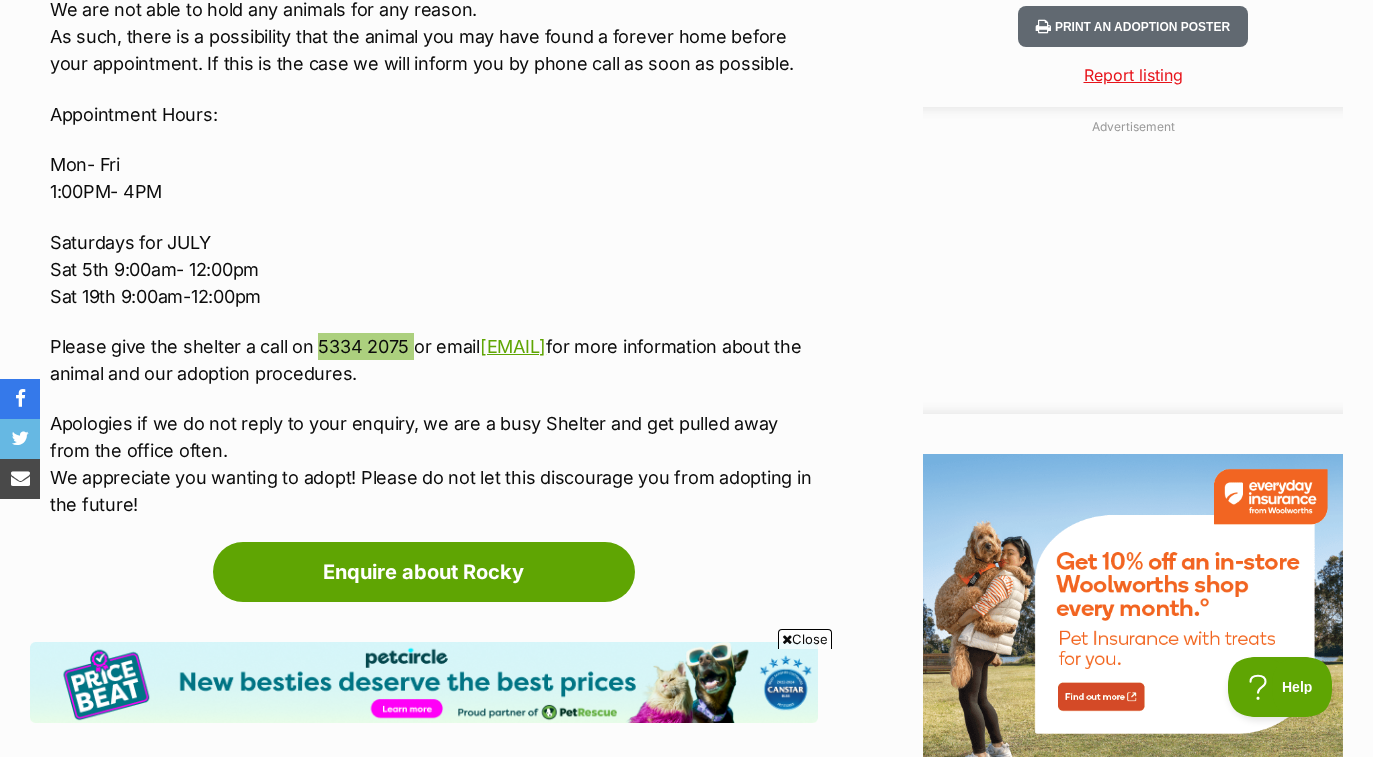 scroll, scrollTop: 0, scrollLeft: 0, axis: both 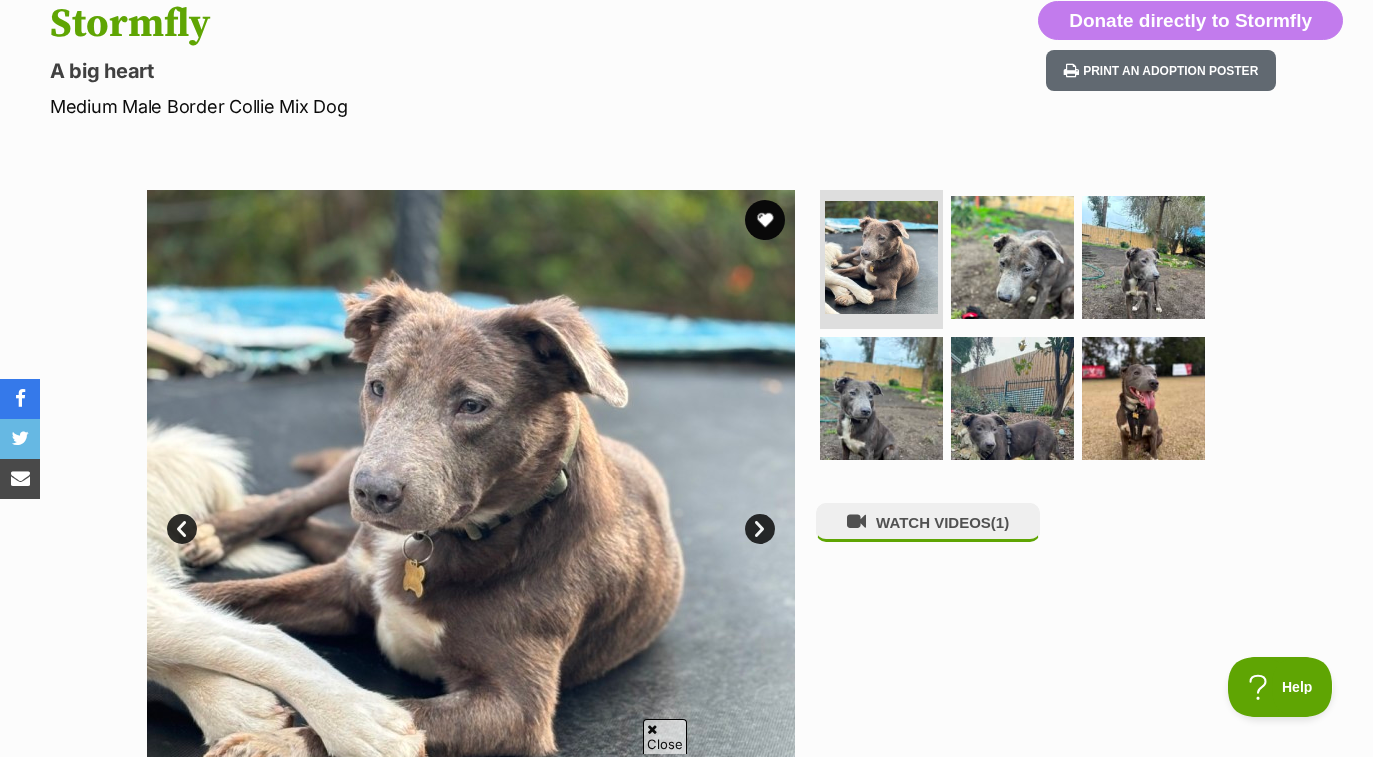 click on "Next" at bounding box center (760, 529) 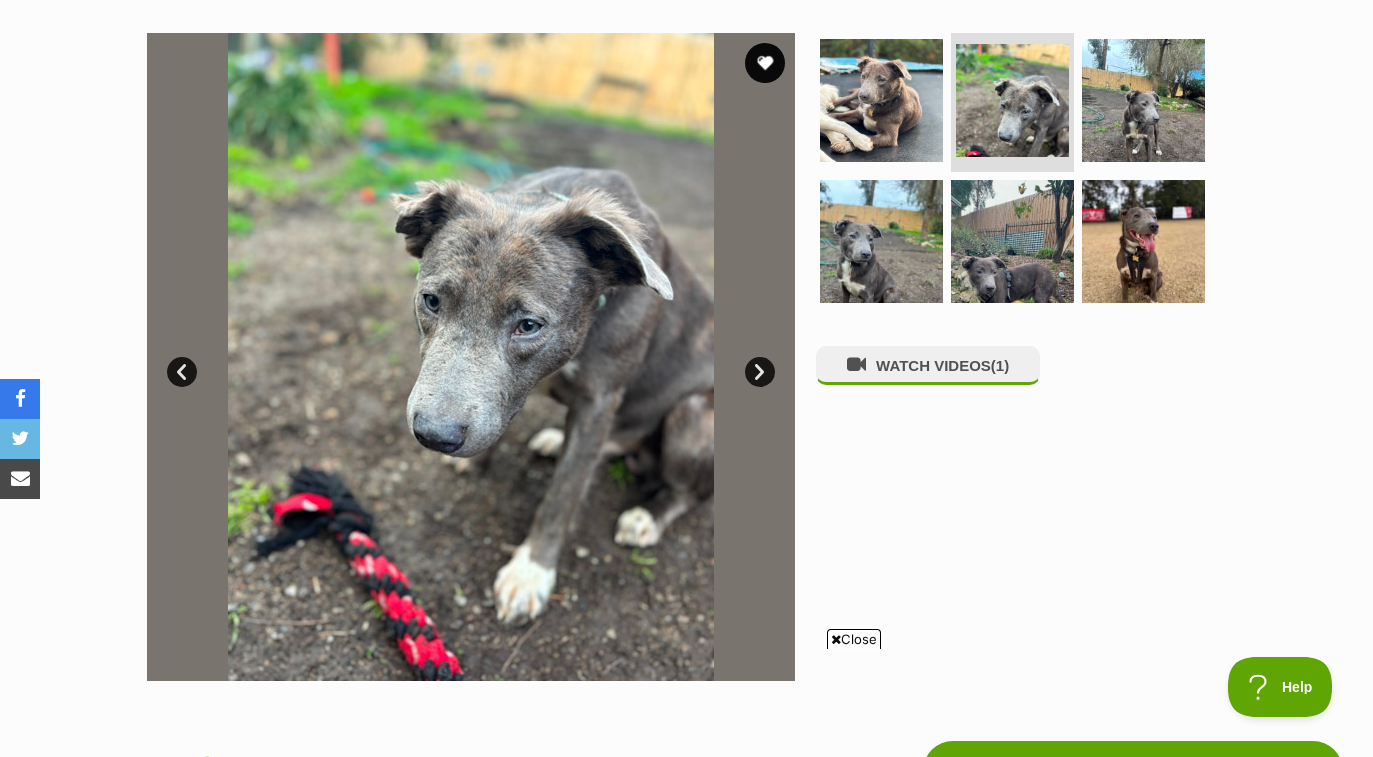 scroll, scrollTop: 392, scrollLeft: 0, axis: vertical 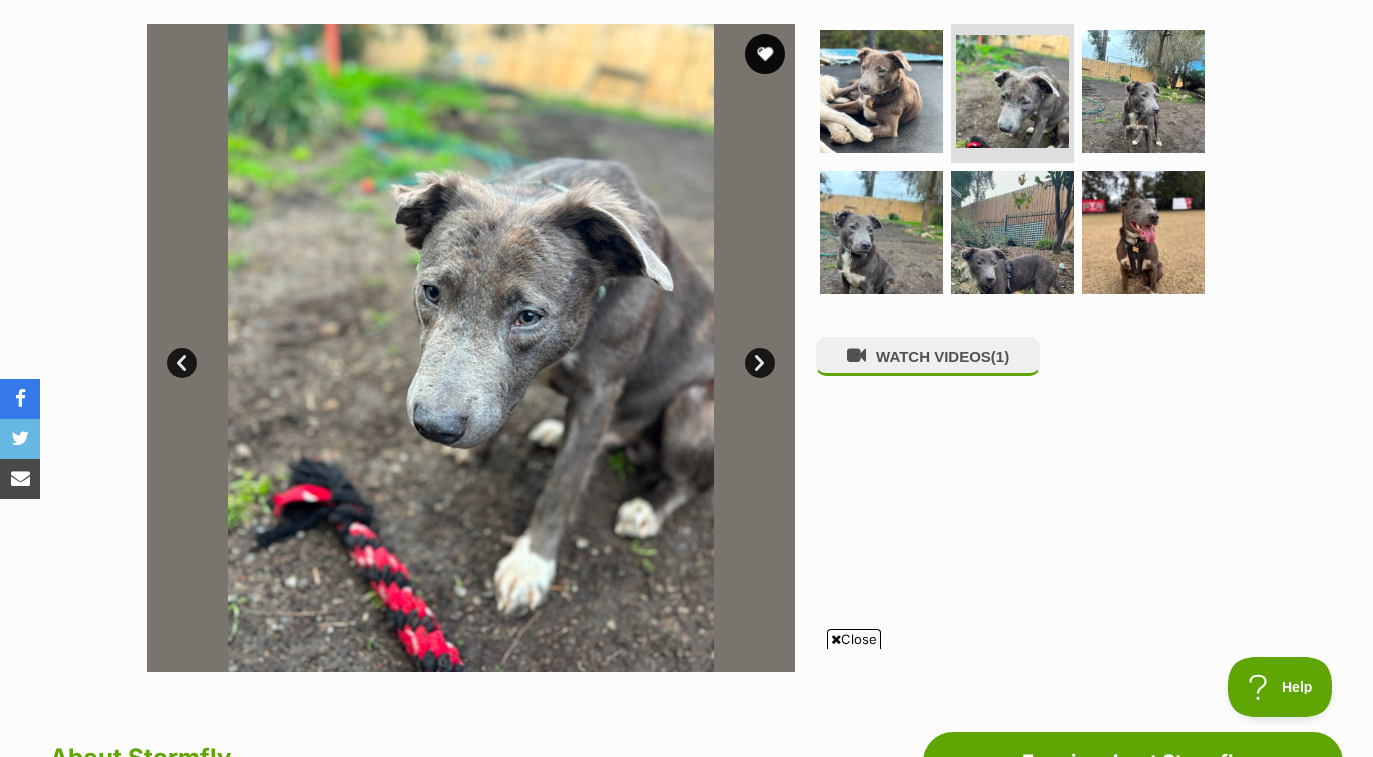 click on "Next" at bounding box center (760, 363) 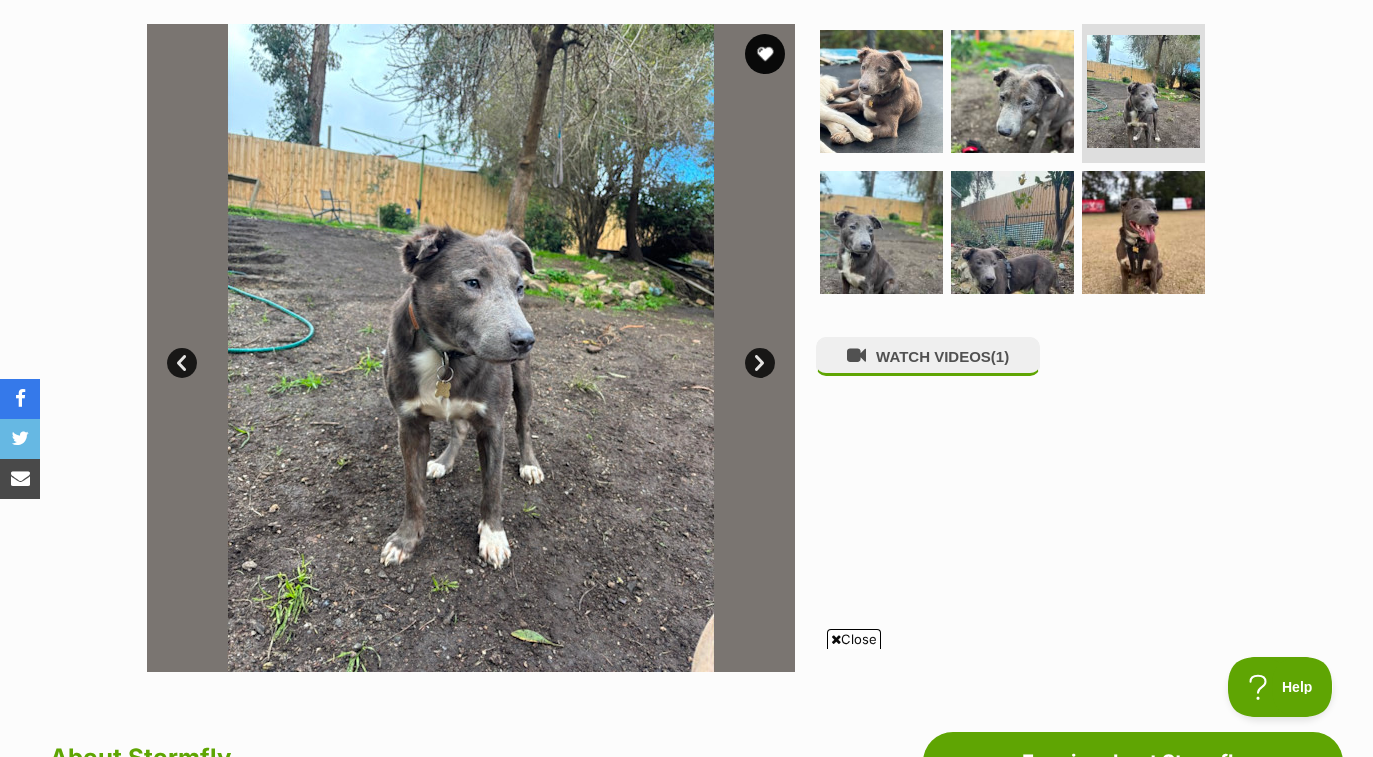 click on "Next" at bounding box center [760, 363] 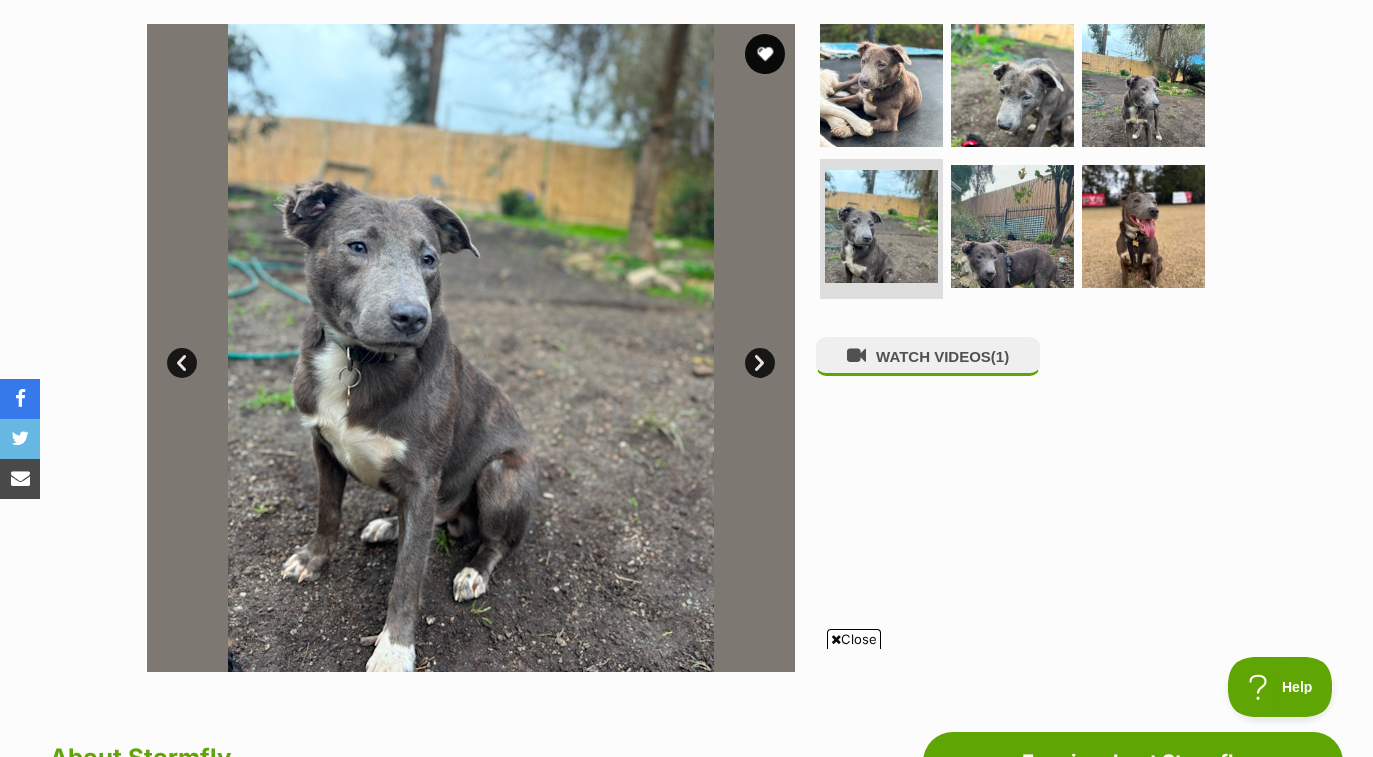 click on "Next" at bounding box center (760, 363) 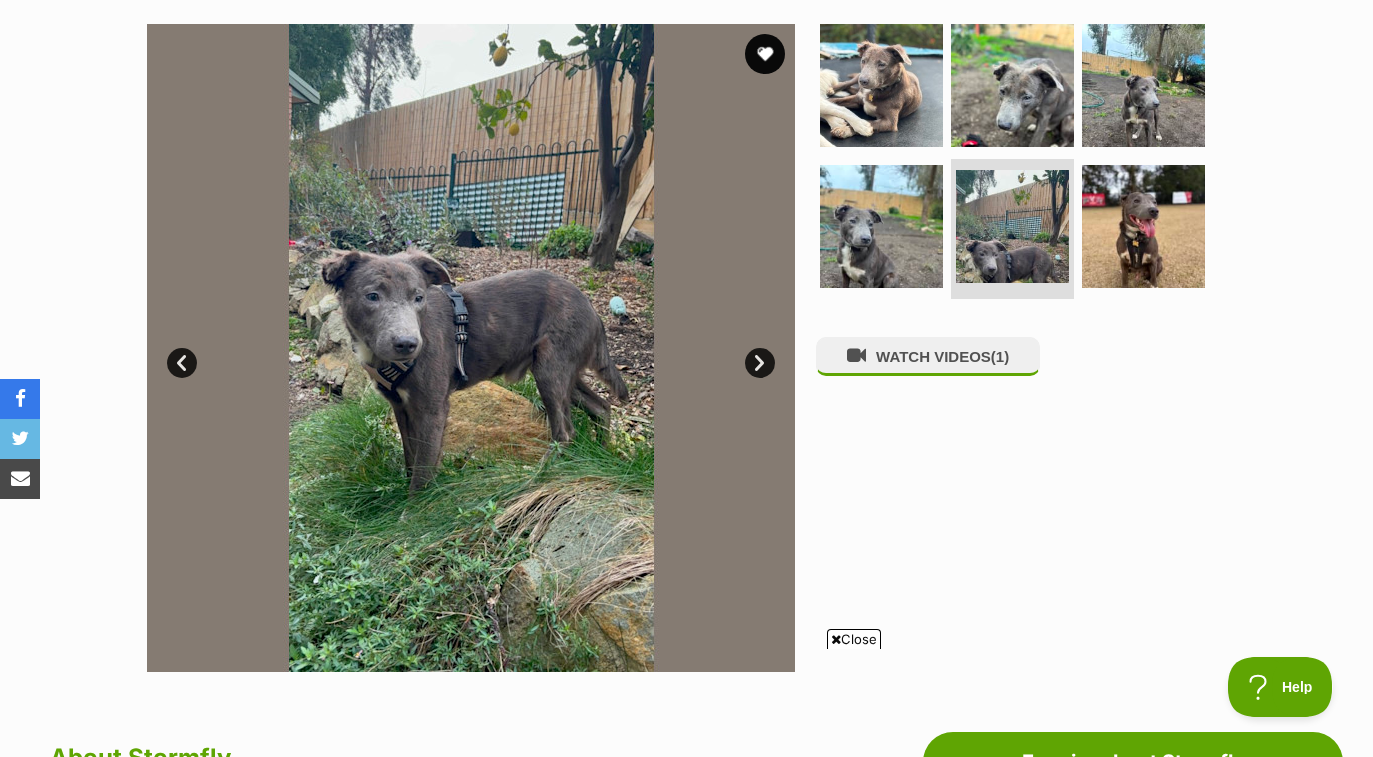click on "Next" at bounding box center (760, 363) 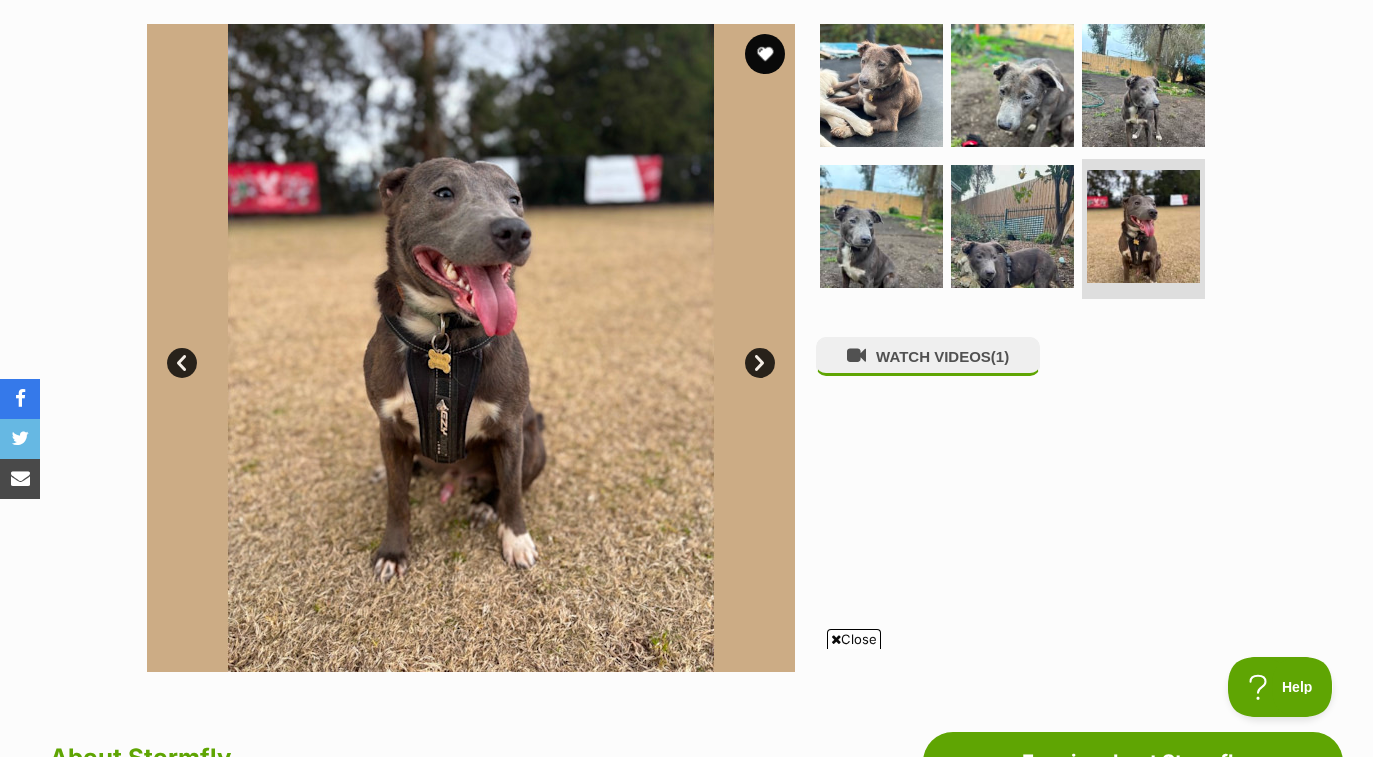 click on "Next" at bounding box center (760, 363) 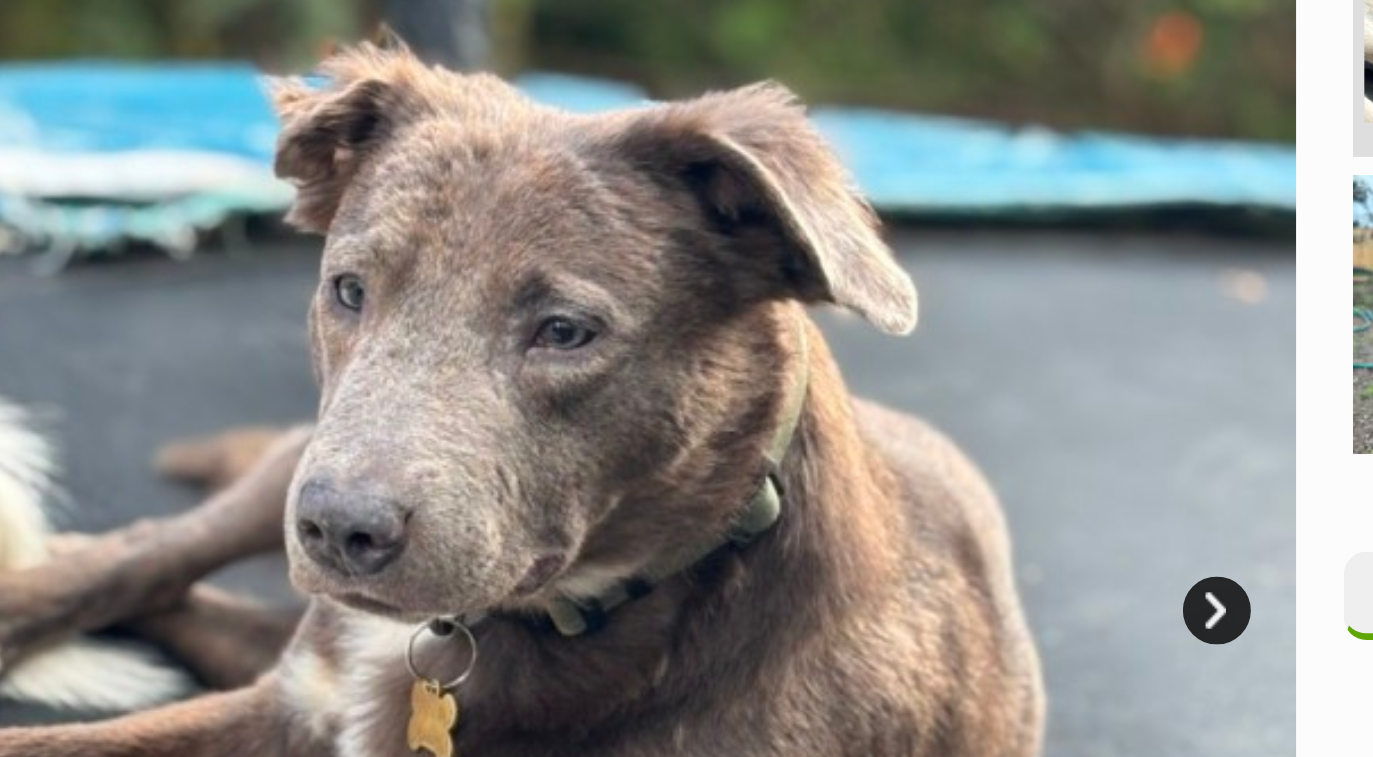 click on "Next" at bounding box center [760, 363] 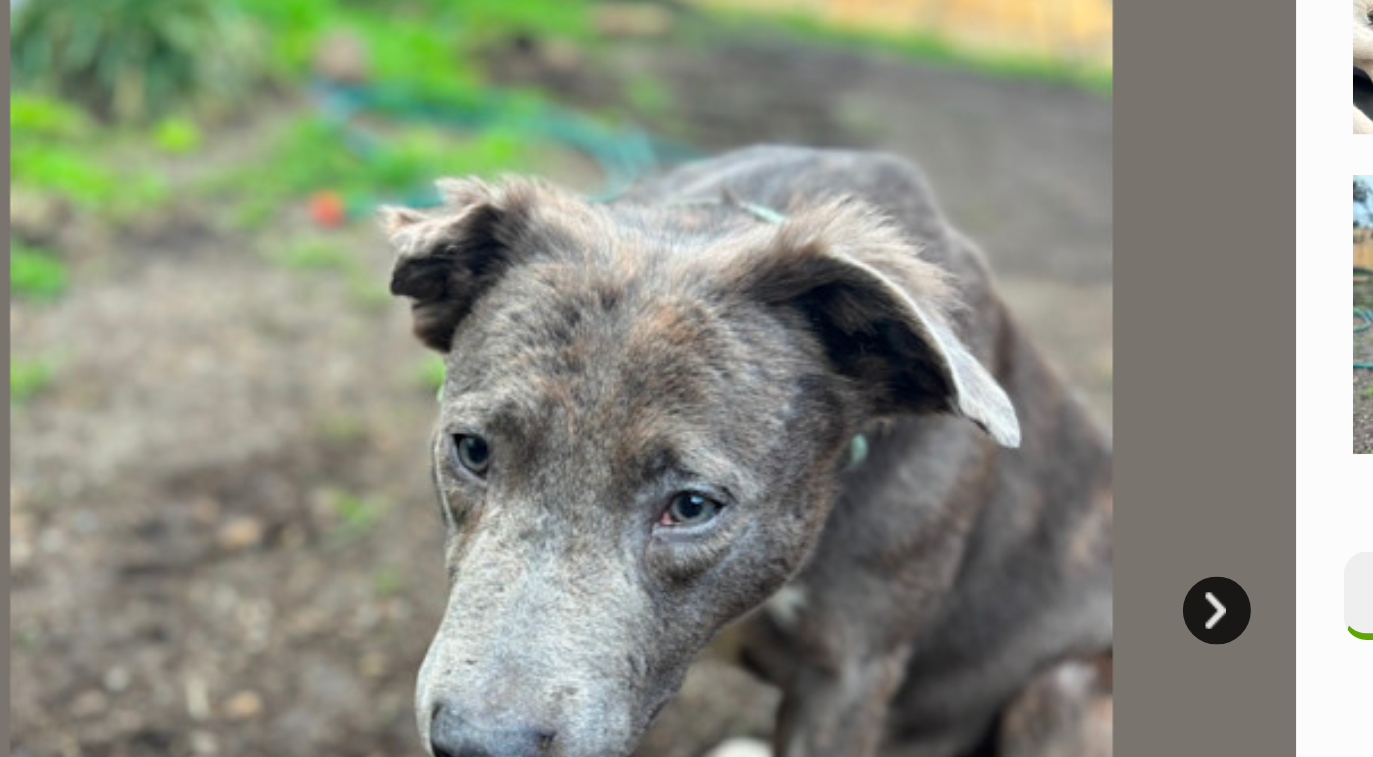 click on "Next" at bounding box center (760, 363) 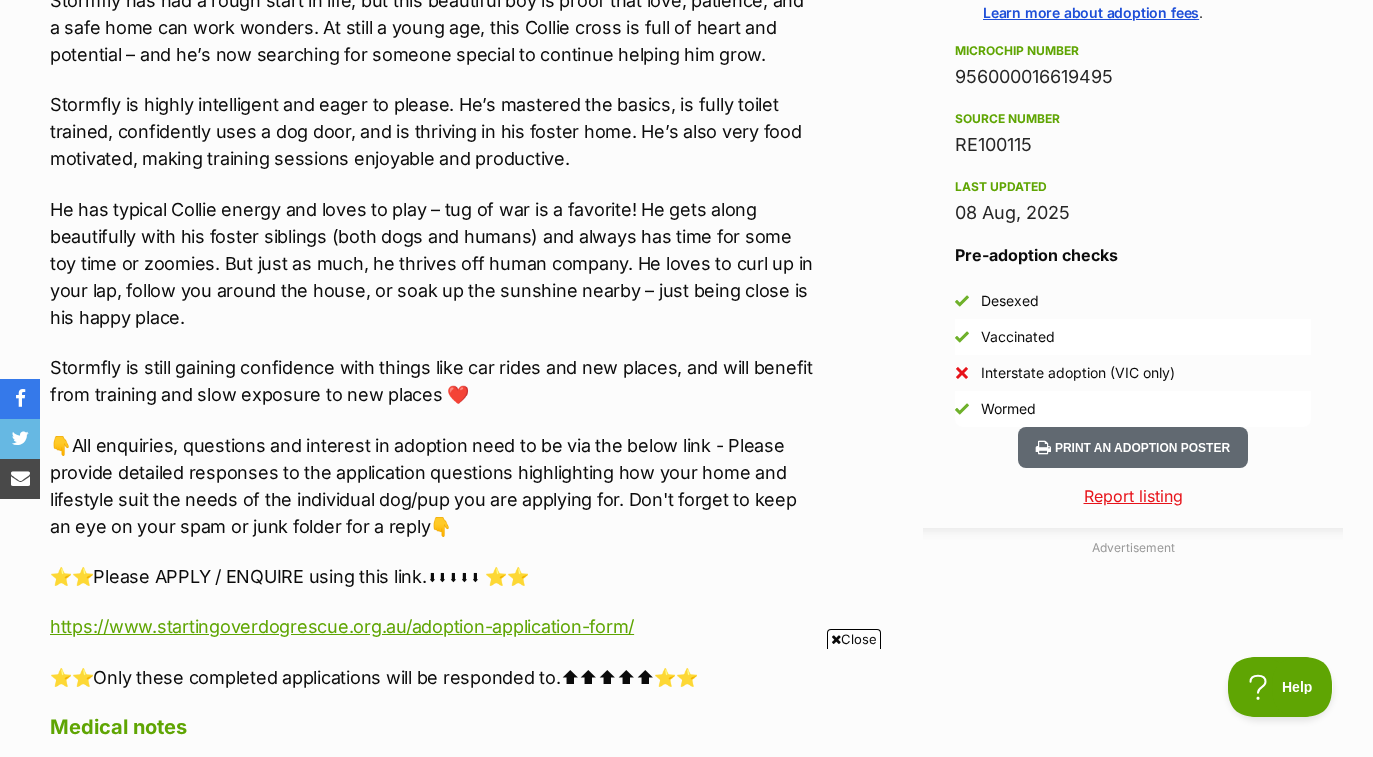scroll, scrollTop: 1588, scrollLeft: 0, axis: vertical 